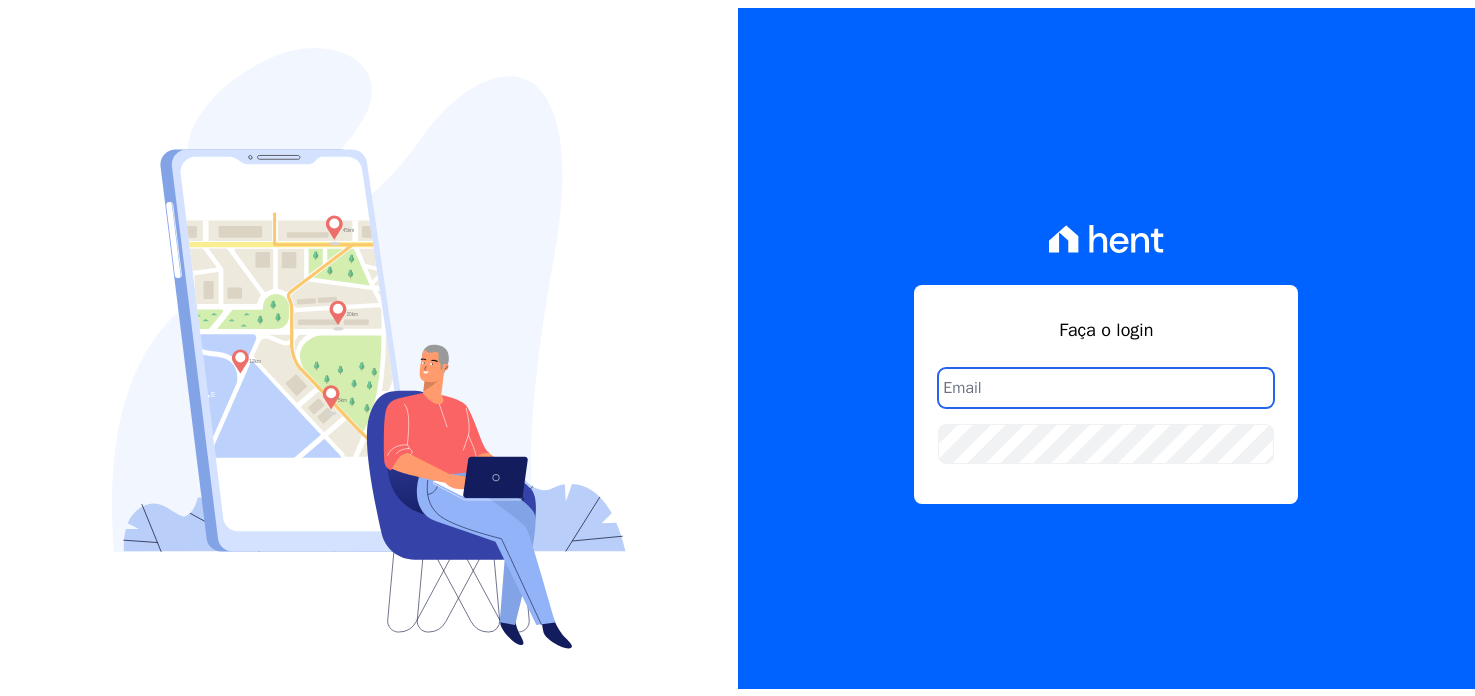 scroll, scrollTop: 0, scrollLeft: 0, axis: both 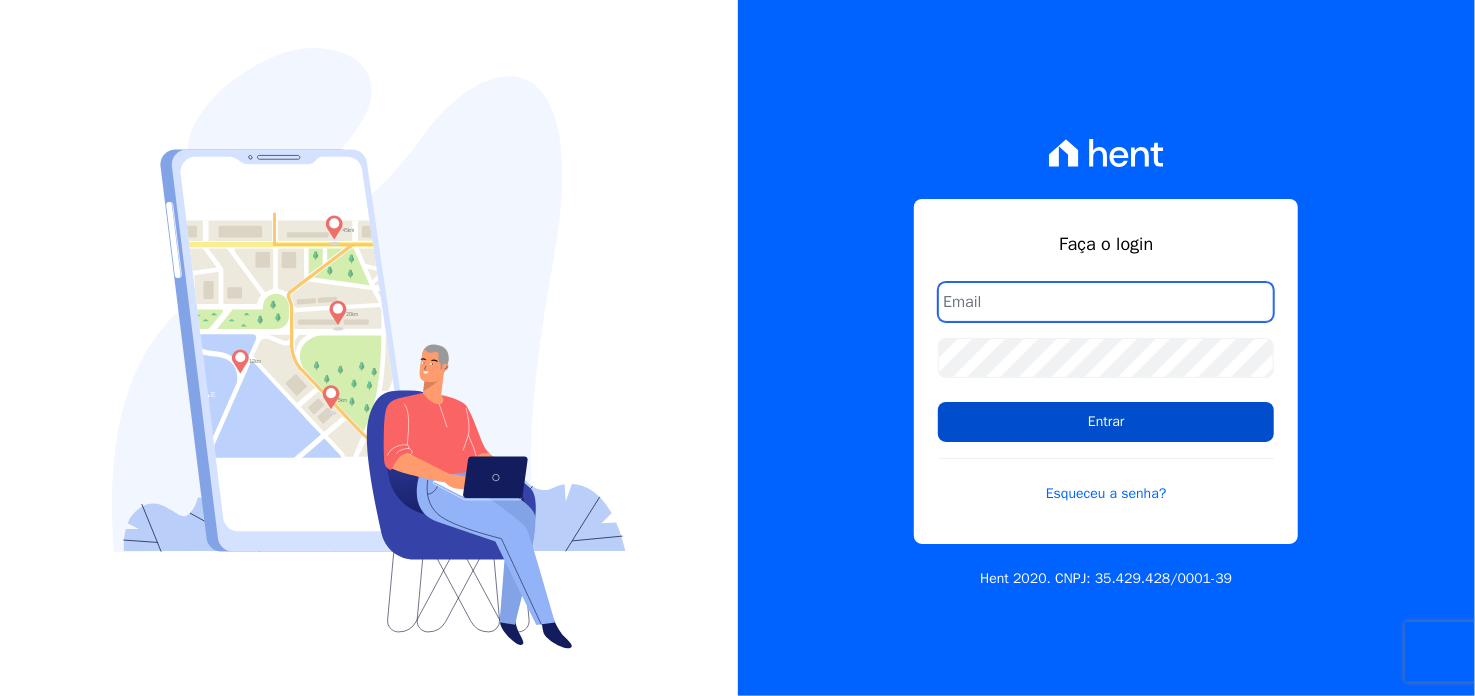 type on "[EMAIL_ADDRESS][DOMAIN_NAME]" 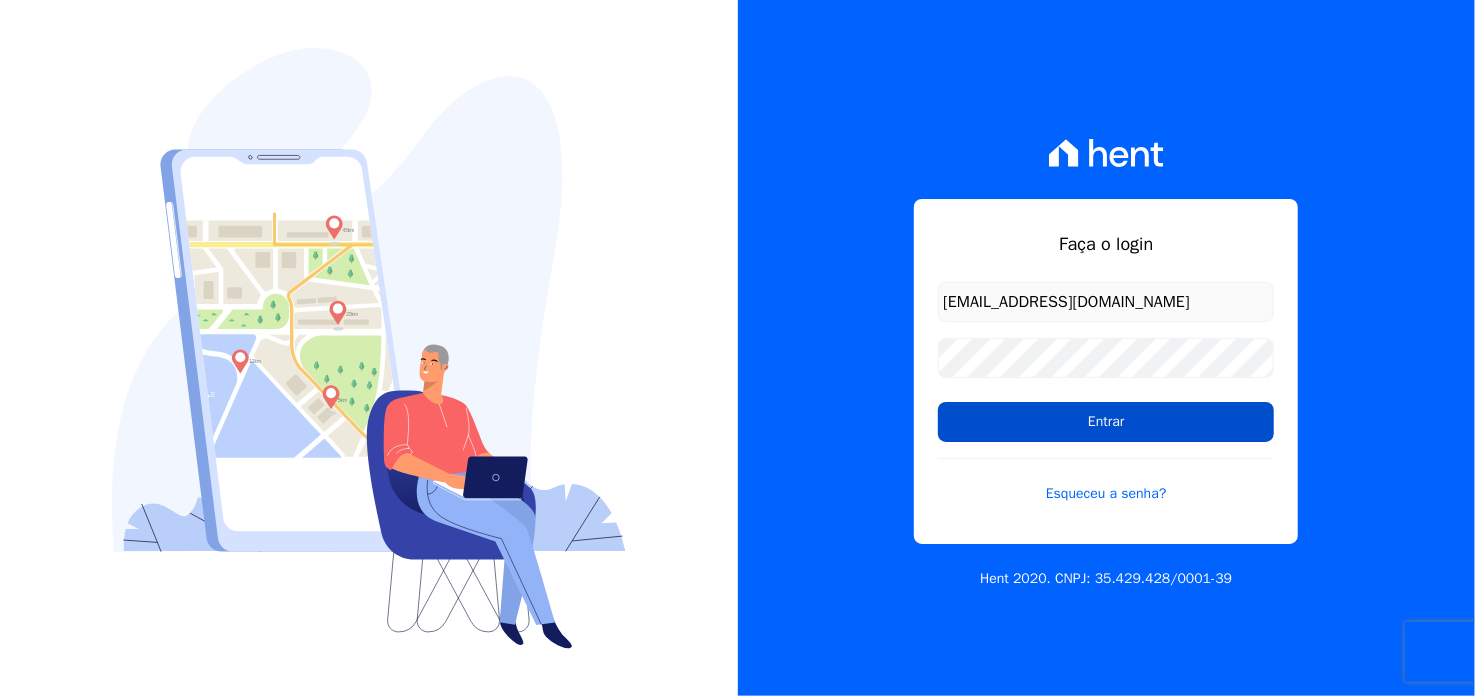 click on "Entrar" at bounding box center [1106, 422] 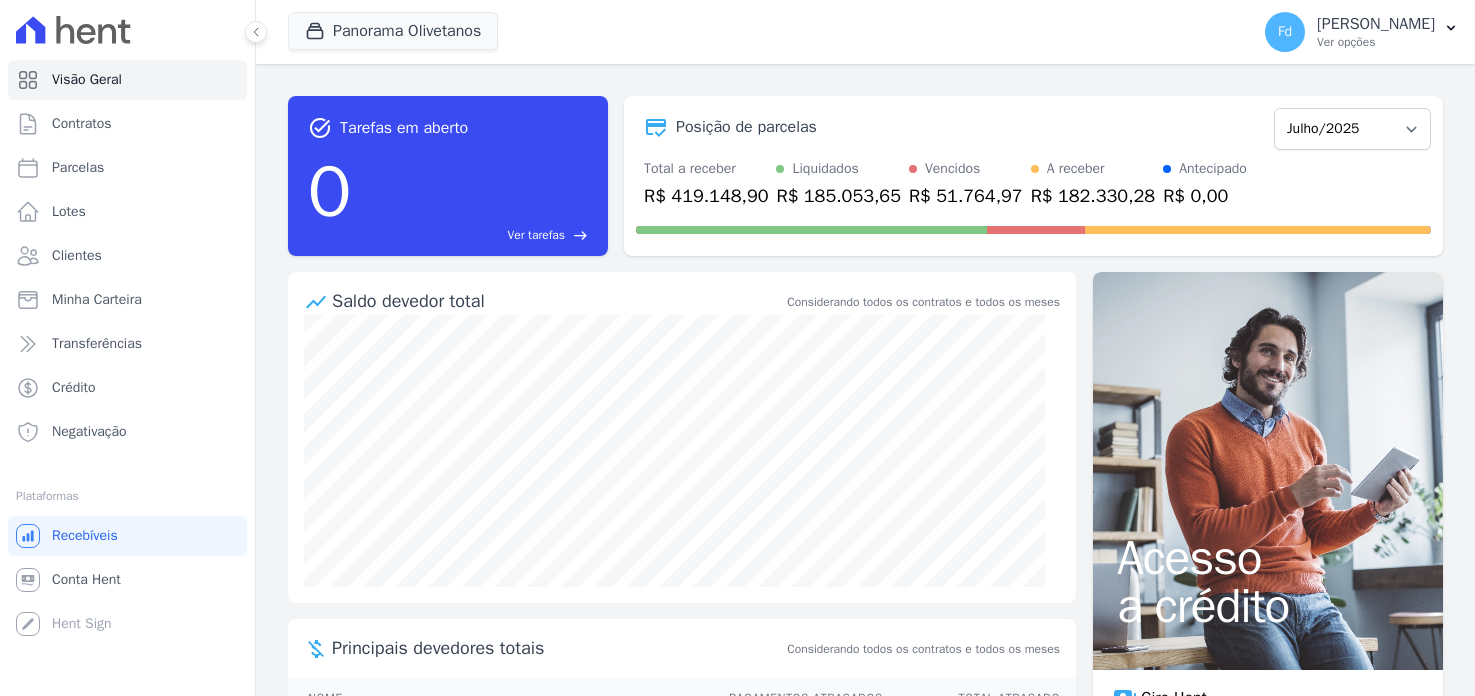 scroll, scrollTop: 0, scrollLeft: 0, axis: both 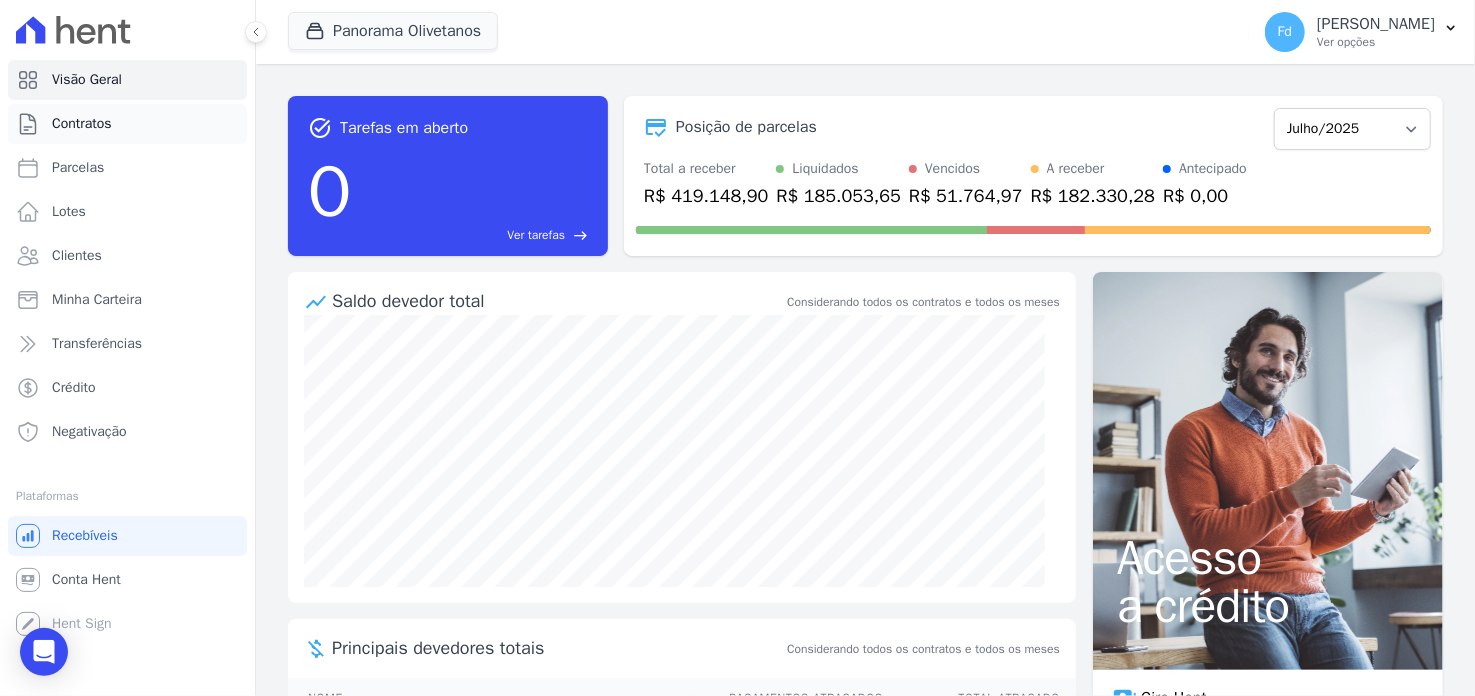 click on "Contratos" at bounding box center [127, 124] 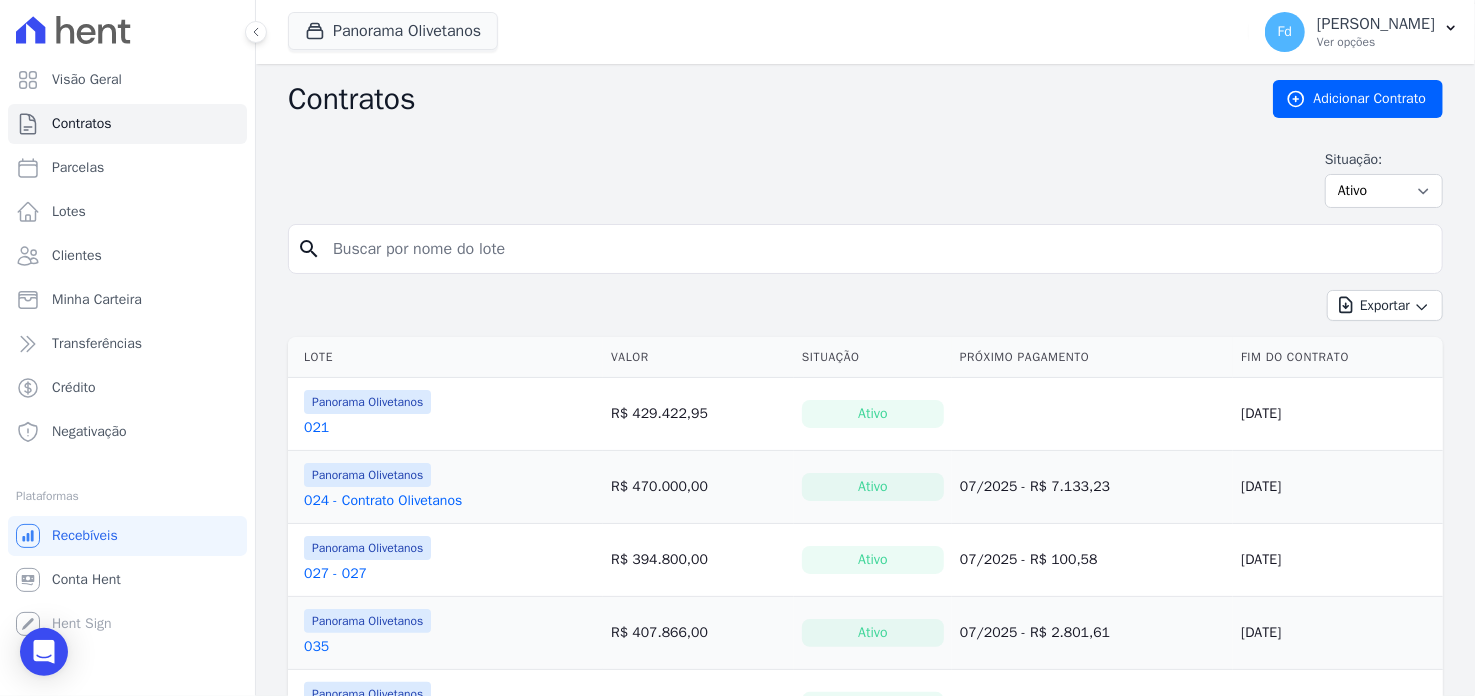 click at bounding box center [877, 249] 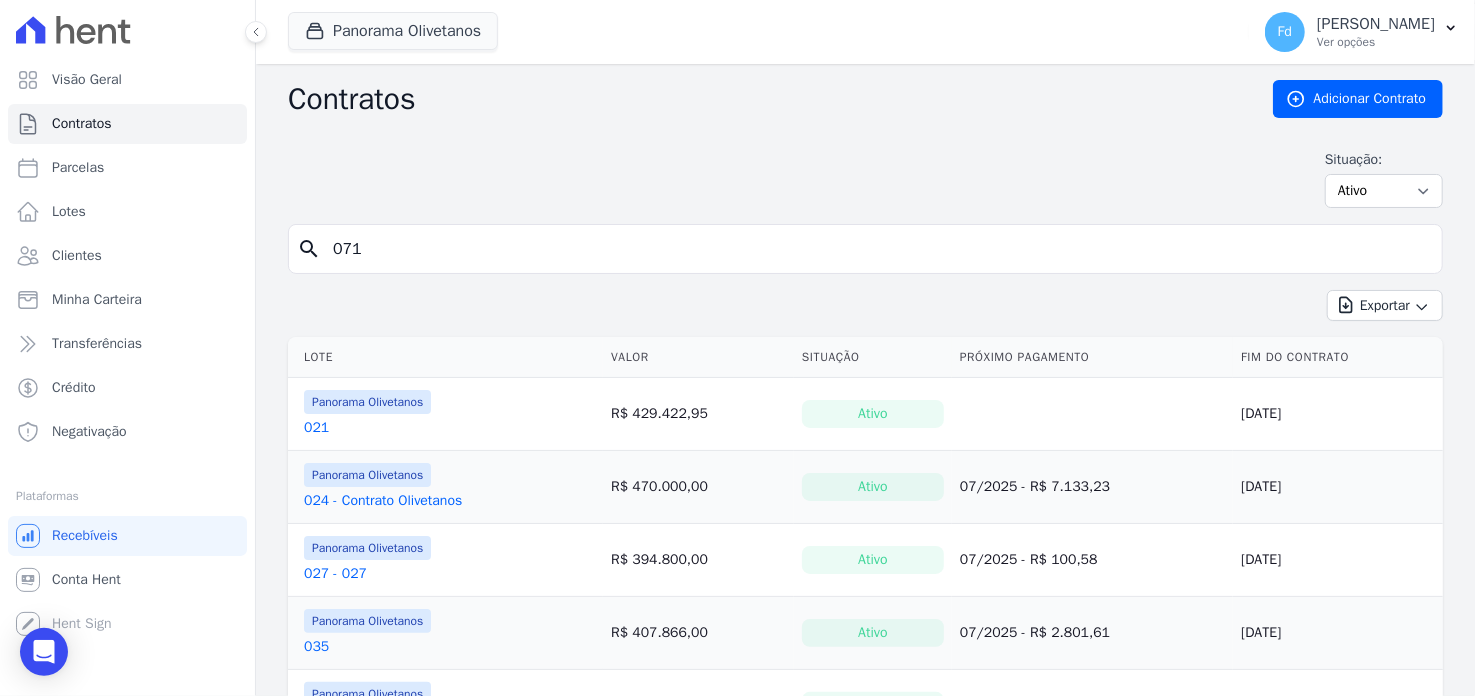 type on "071" 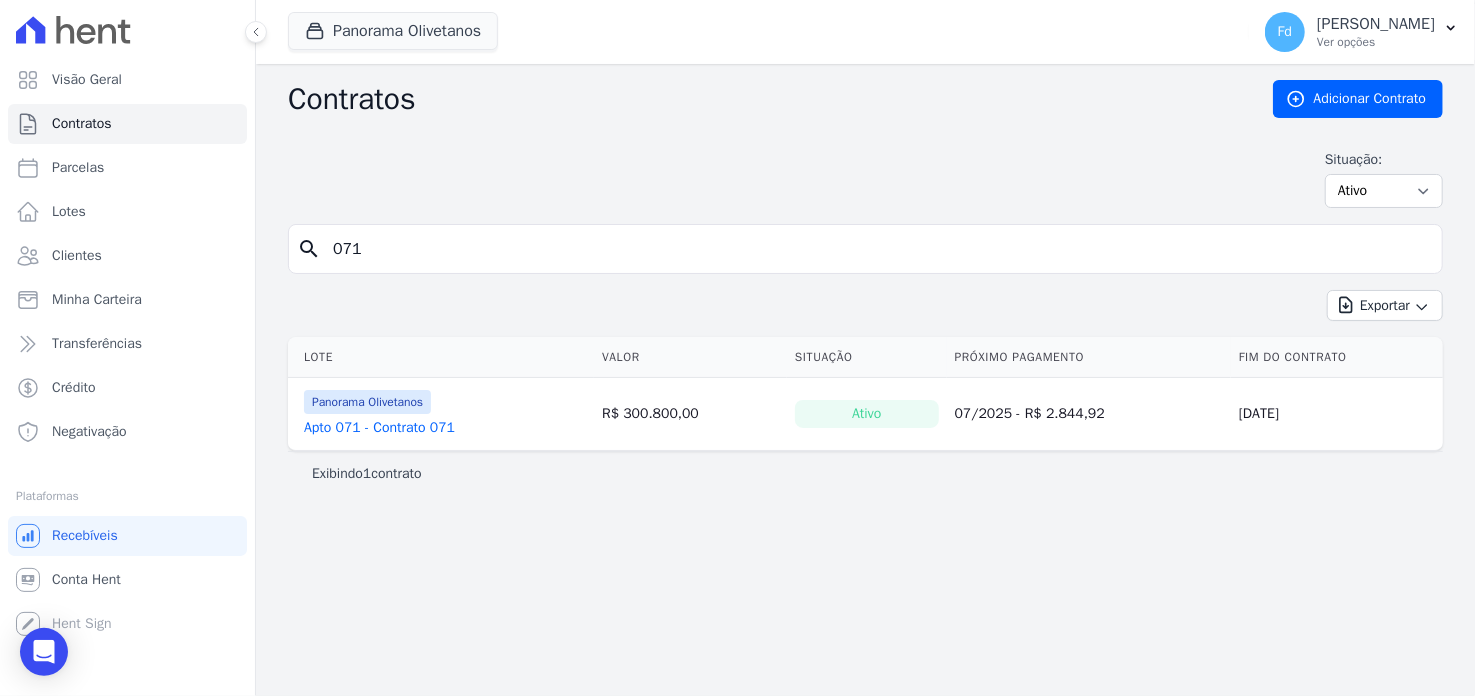 click on "Apto 071 - Contrato 071" at bounding box center [379, 428] 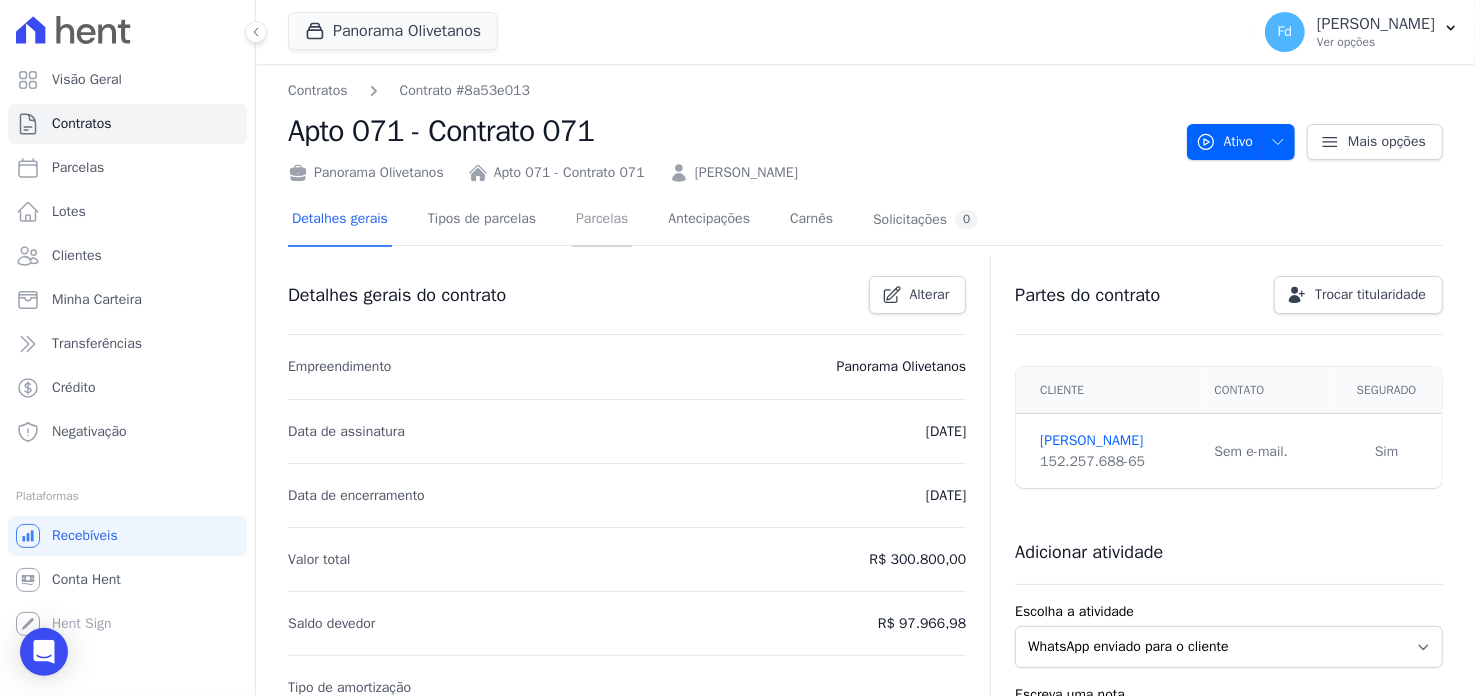 click on "Parcelas" at bounding box center [602, 220] 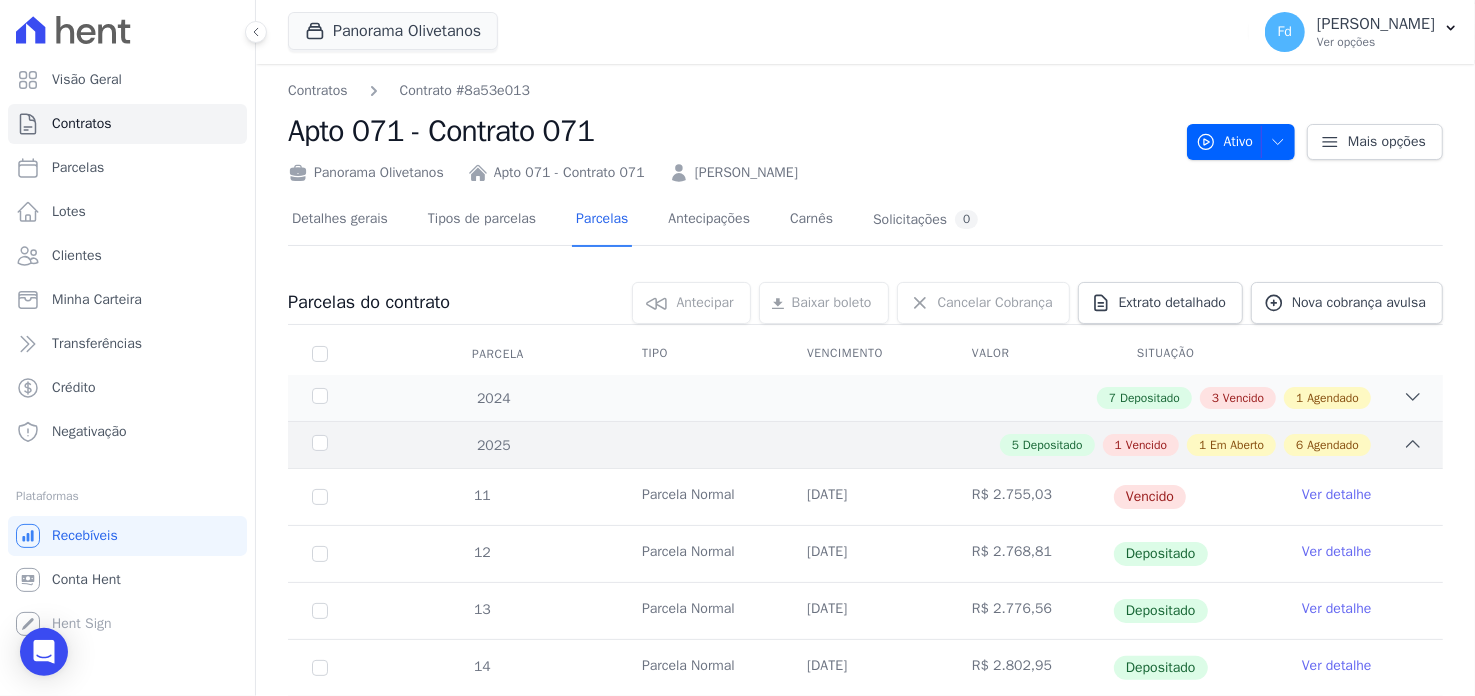 click on "5
Depositado
1
Vencido
1
Em Aberto
6
Agendado" at bounding box center (922, 445) 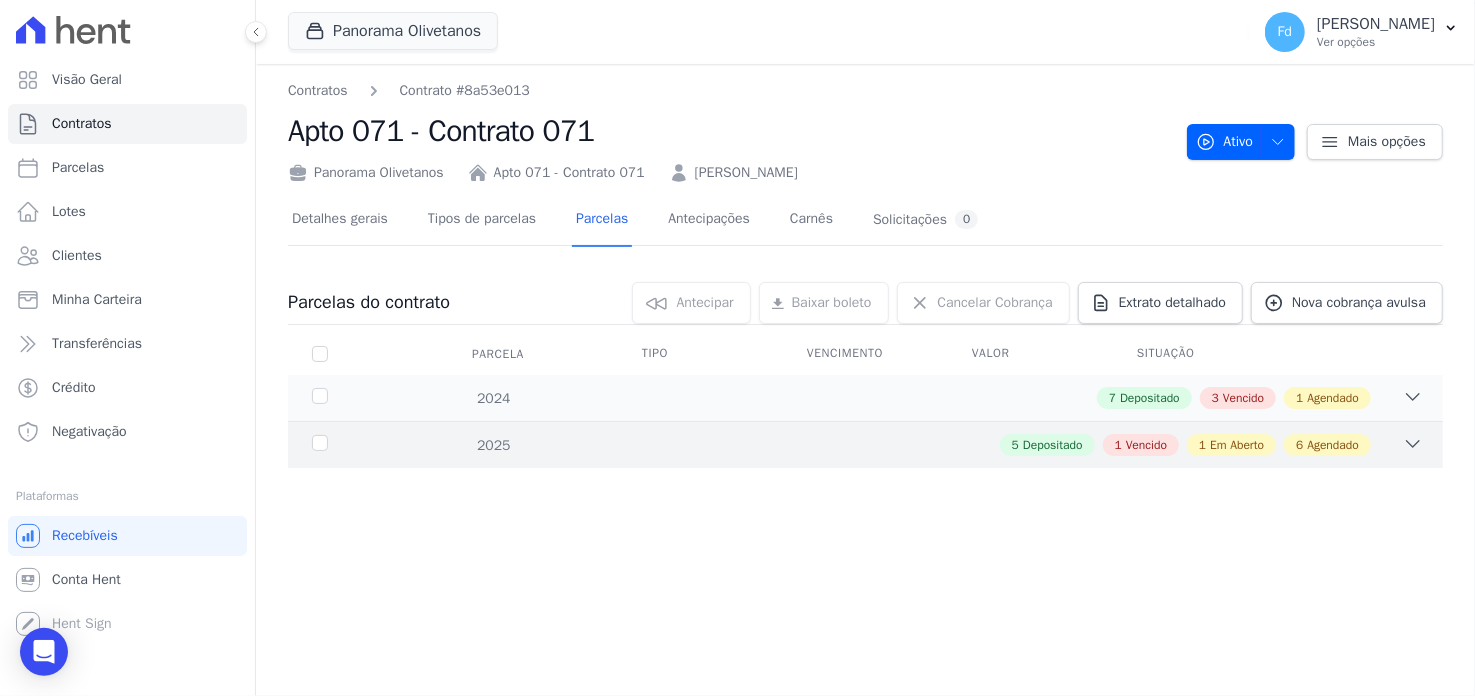 click on "5
Depositado
1
Vencido
1
Em Aberto
6
Agendado" at bounding box center (922, 445) 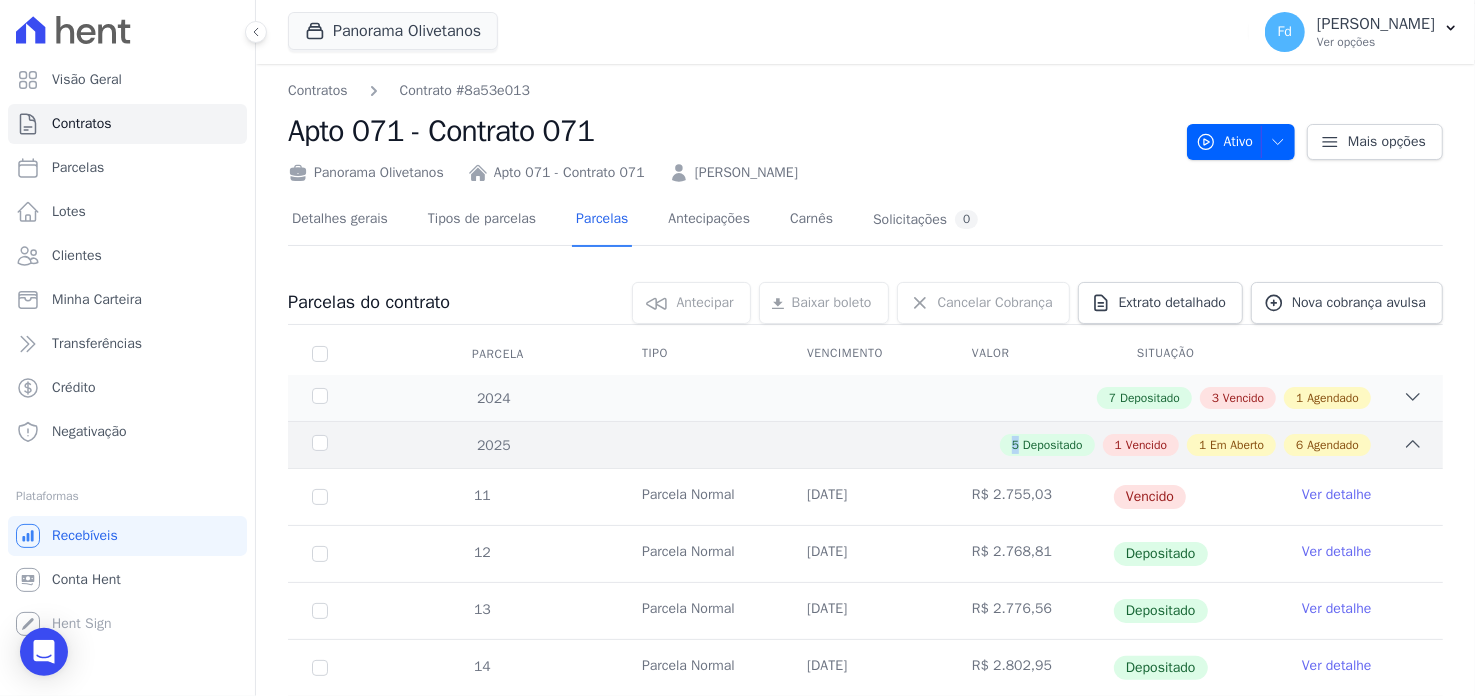 click on "5
Depositado
1
Vencido
1
Em Aberto
6
Agendado" at bounding box center [922, 445] 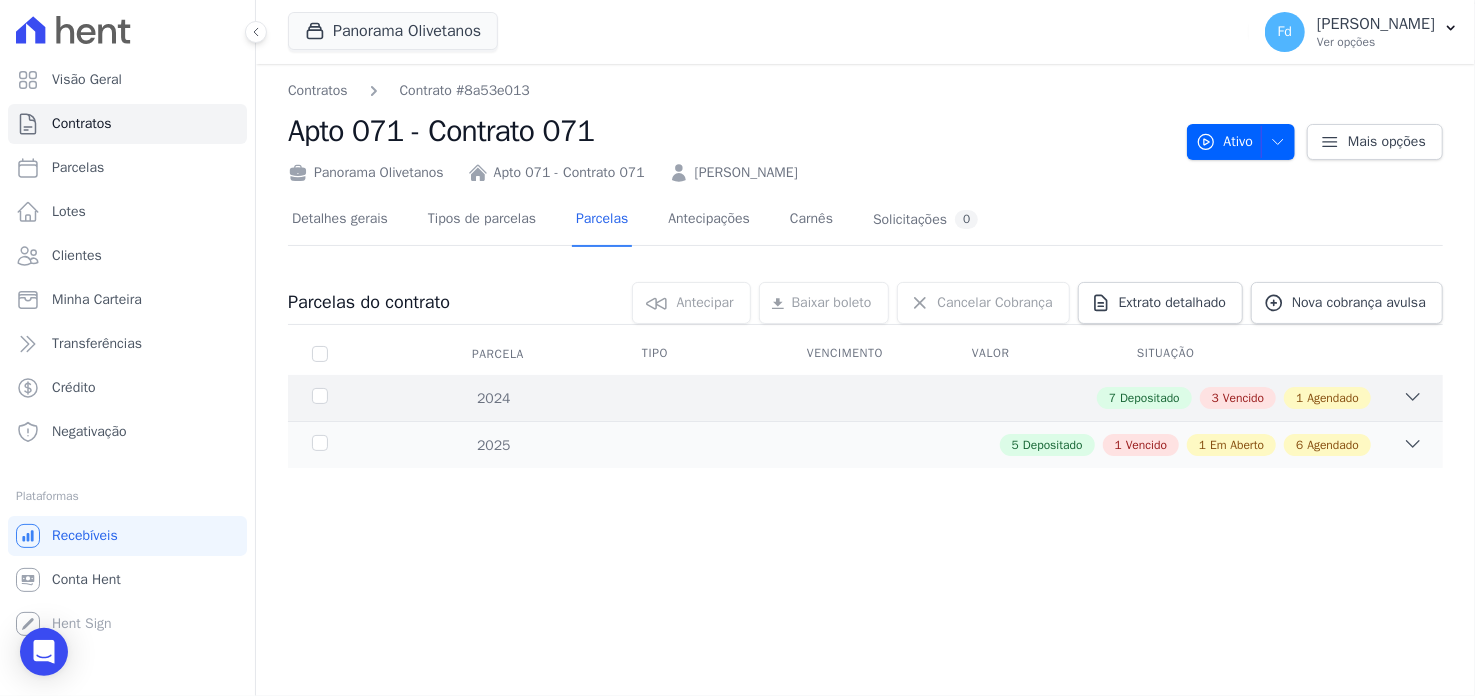 click on "7
Depositado
3
Vencido
1
Agendado" at bounding box center (922, 398) 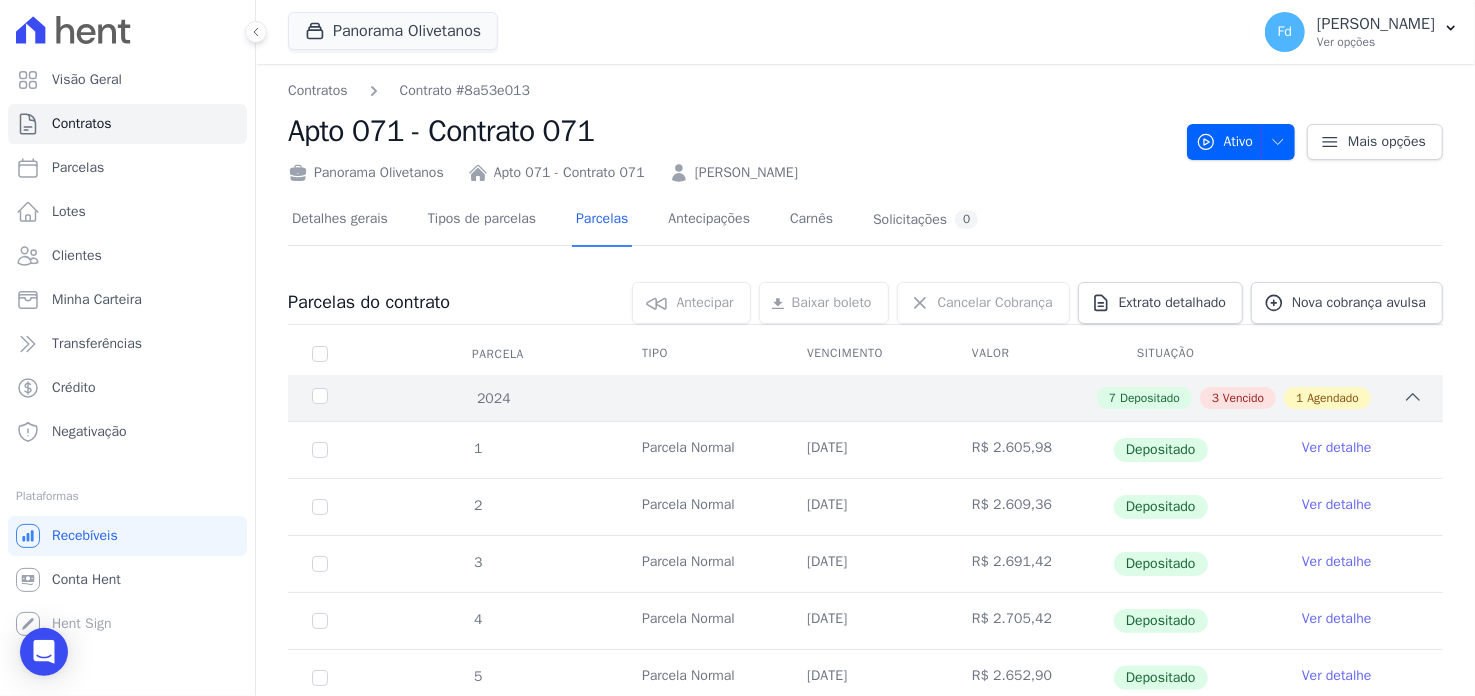 click on "7
Depositado
3
Vencido
1
Agendado" at bounding box center [922, 398] 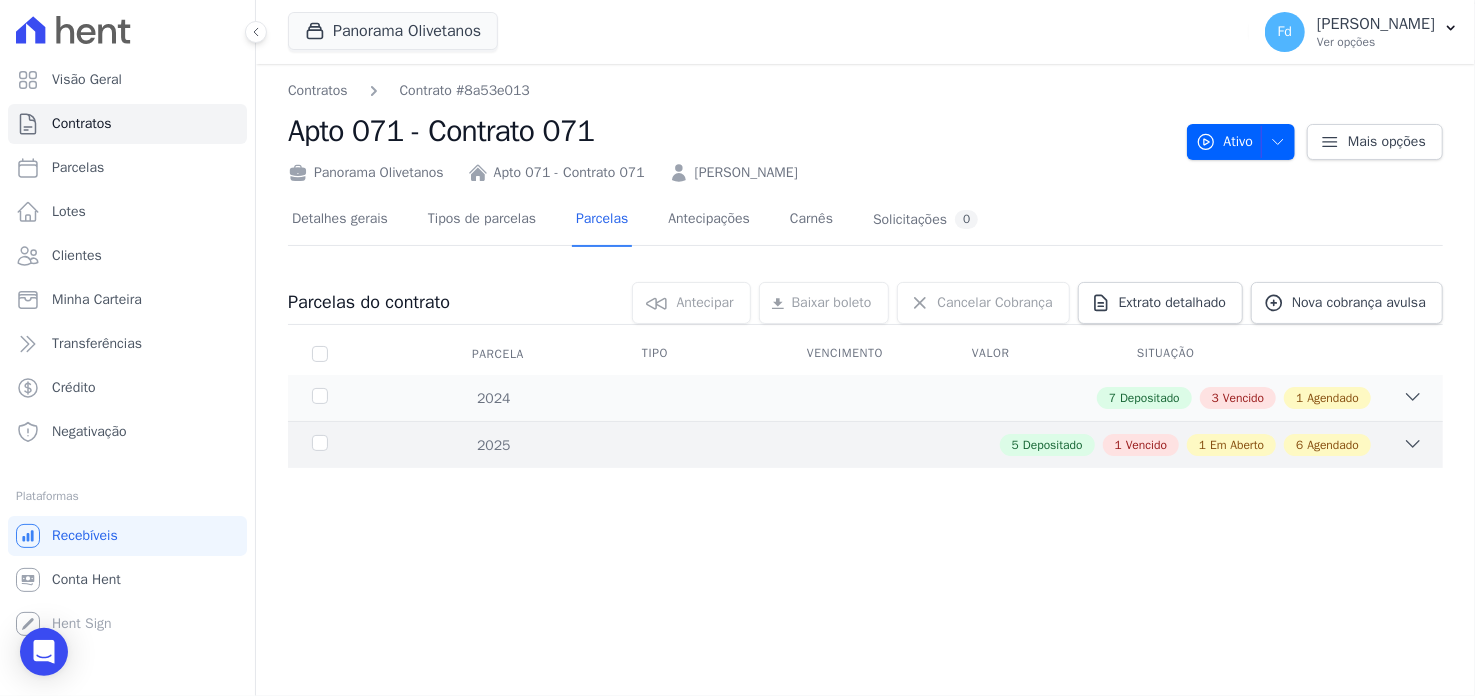 click on "5
Depositado
1
Vencido
1
Em Aberto
6
Agendado" at bounding box center [922, 445] 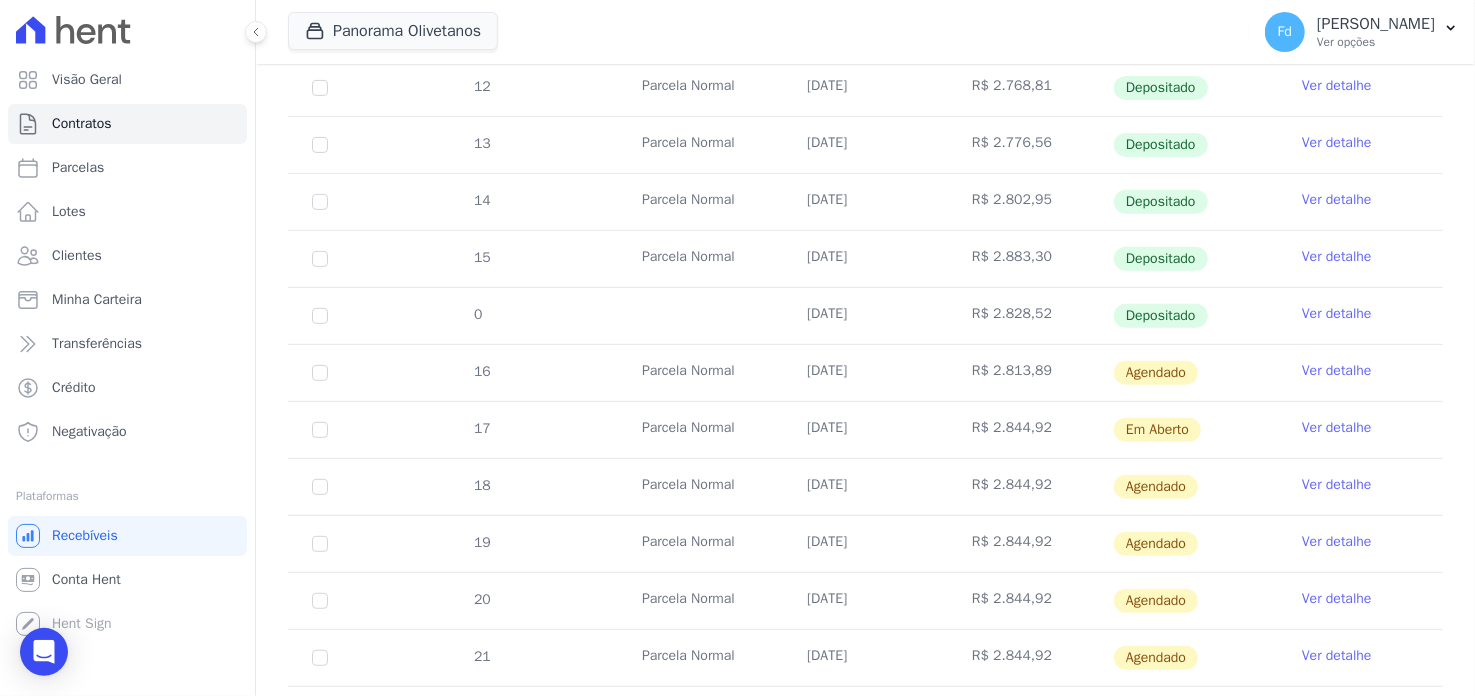 scroll, scrollTop: 566, scrollLeft: 0, axis: vertical 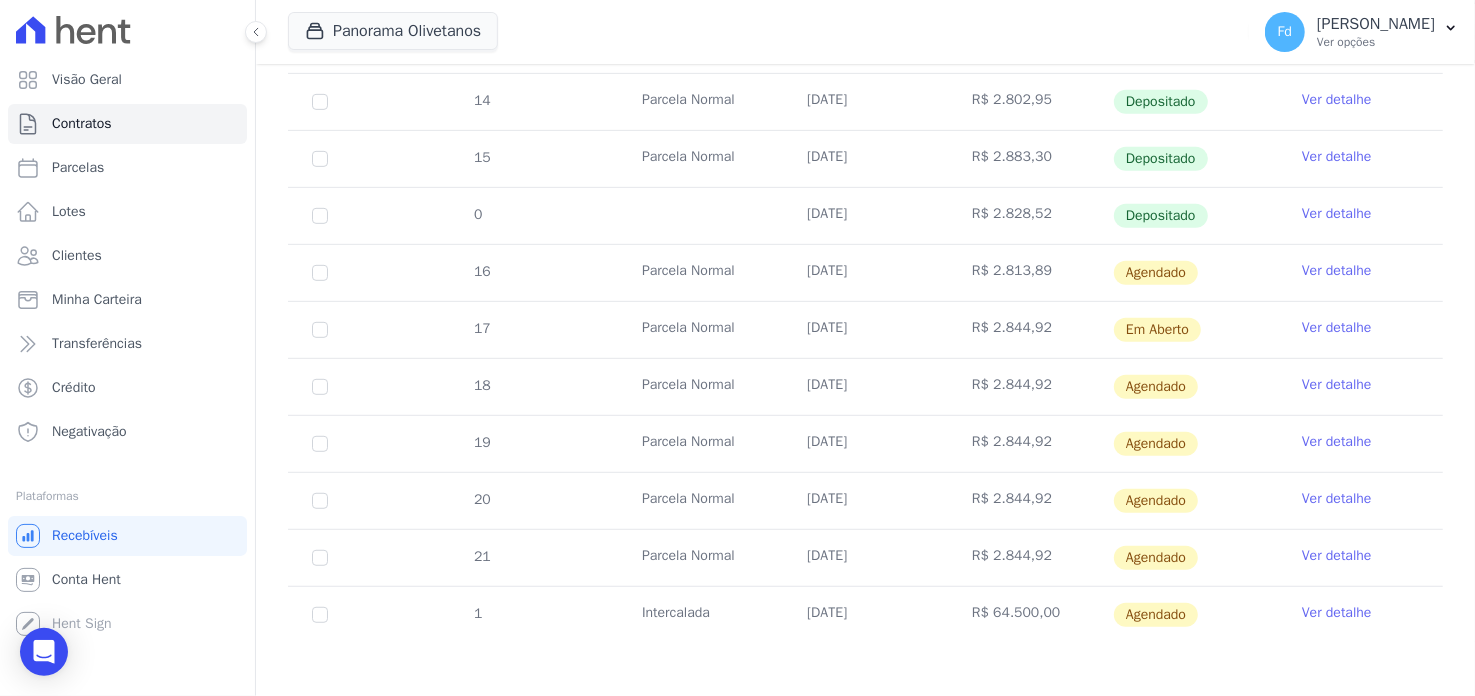drag, startPoint x: 939, startPoint y: 343, endPoint x: 1242, endPoint y: 331, distance: 303.23752 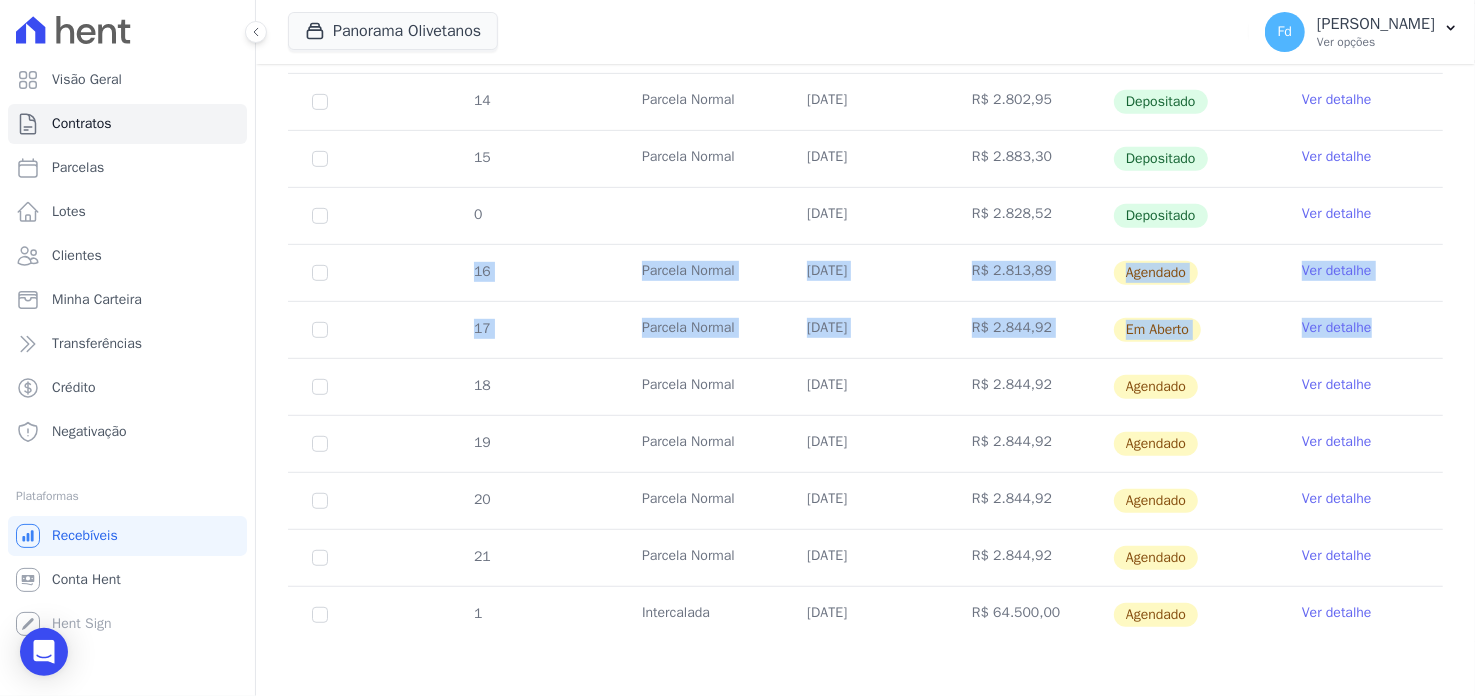 drag, startPoint x: 1153, startPoint y: 312, endPoint x: 862, endPoint y: 345, distance: 292.86514 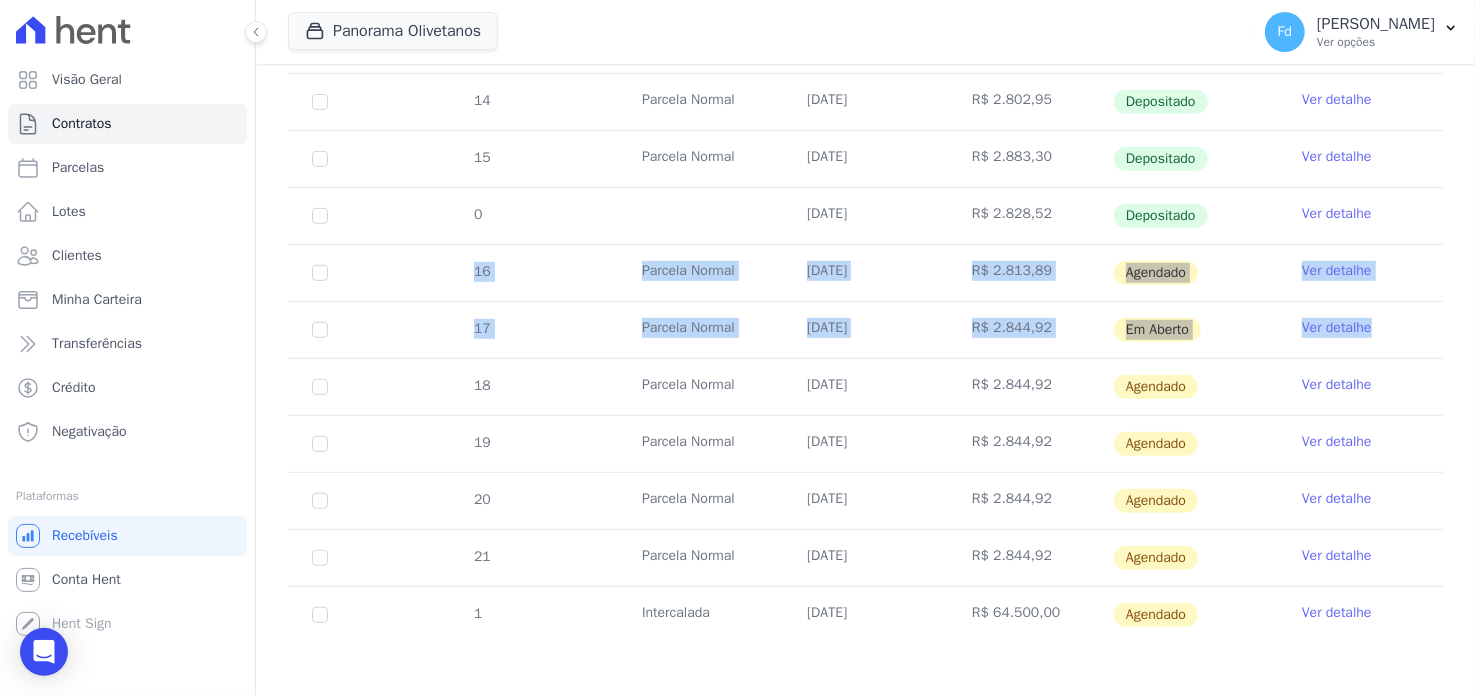 click on "Ver detalhe" at bounding box center (1360, 330) 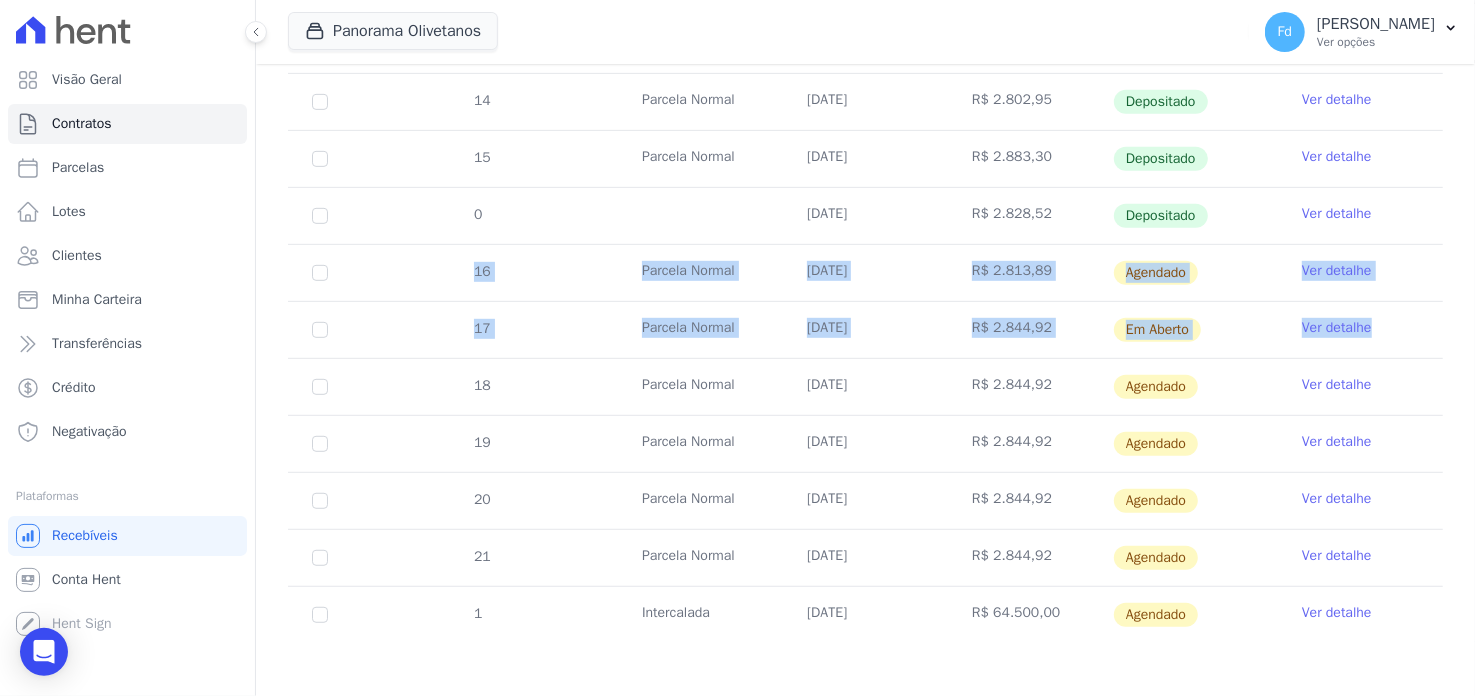 click on "R$ 2.844,92" at bounding box center [1030, 330] 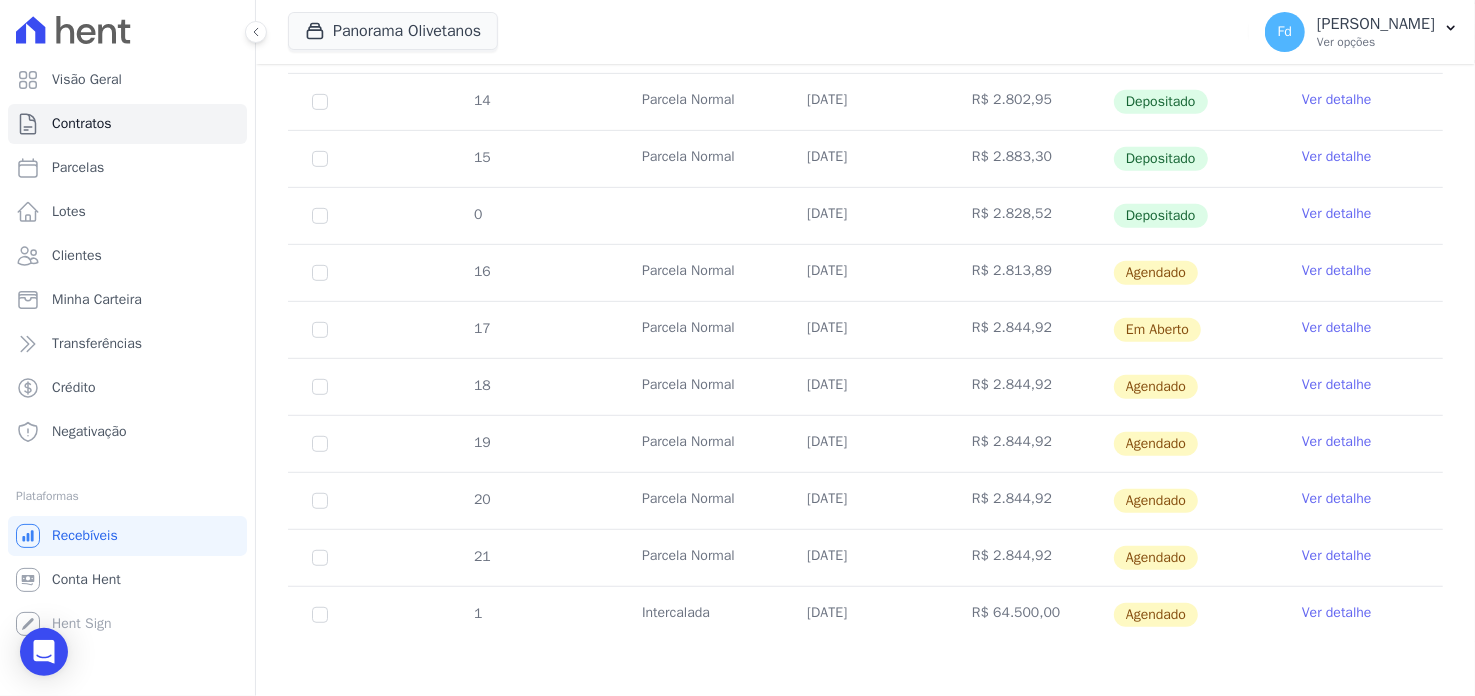 drag, startPoint x: 750, startPoint y: 332, endPoint x: 866, endPoint y: 322, distance: 116.43024 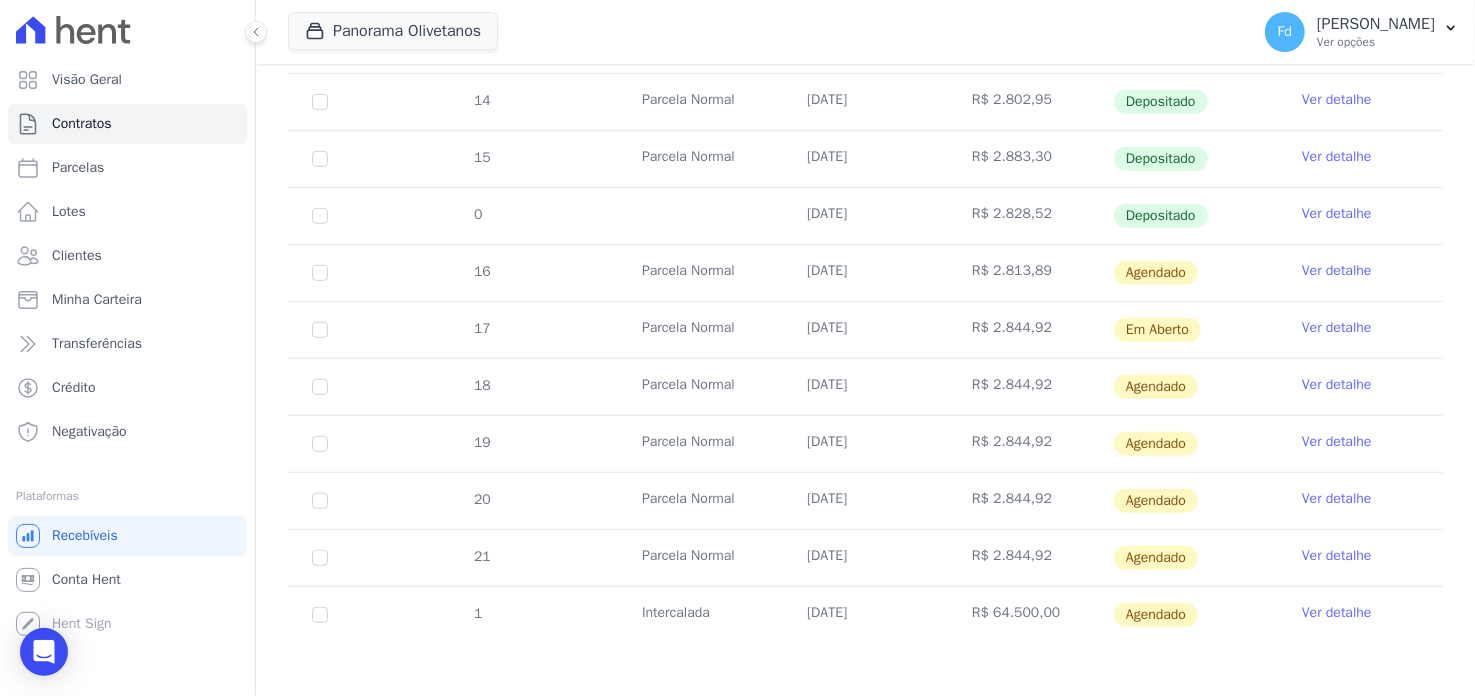 click on "Ver detalhe" at bounding box center (1337, 328) 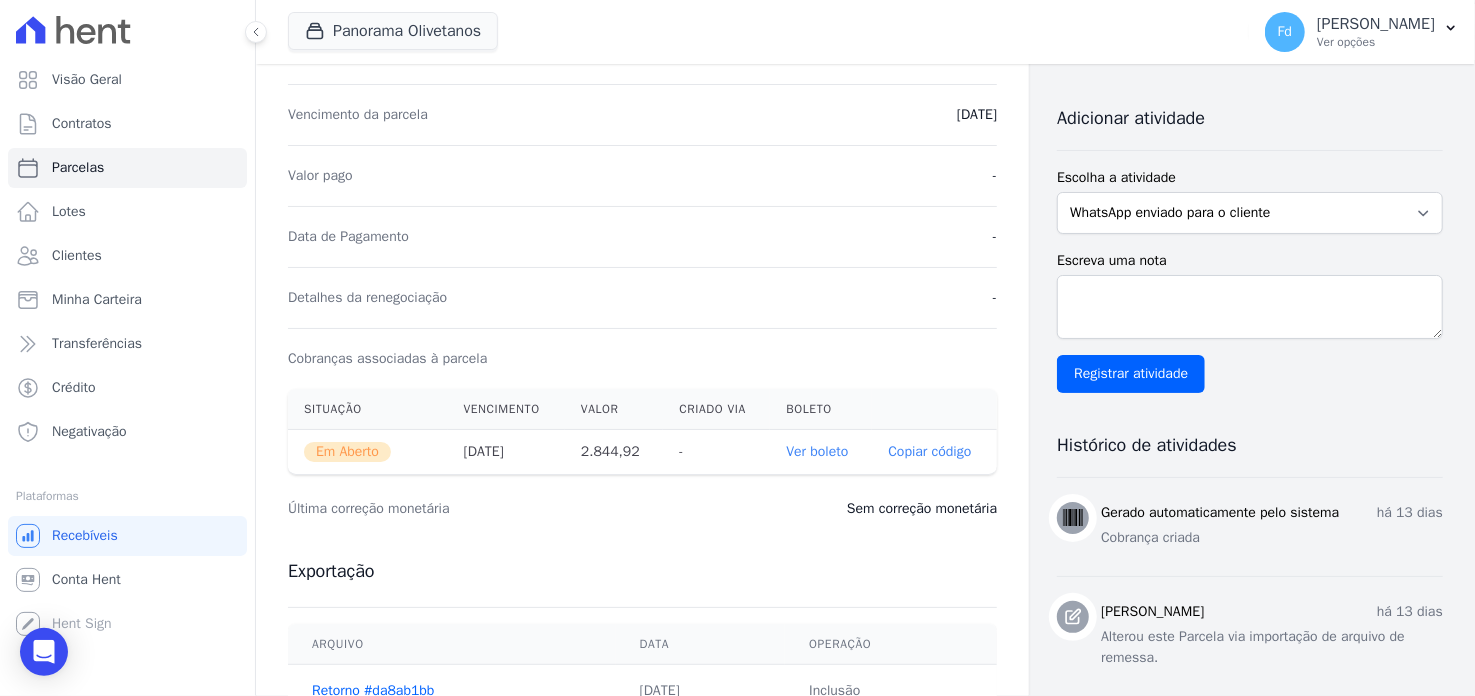 scroll, scrollTop: 499, scrollLeft: 0, axis: vertical 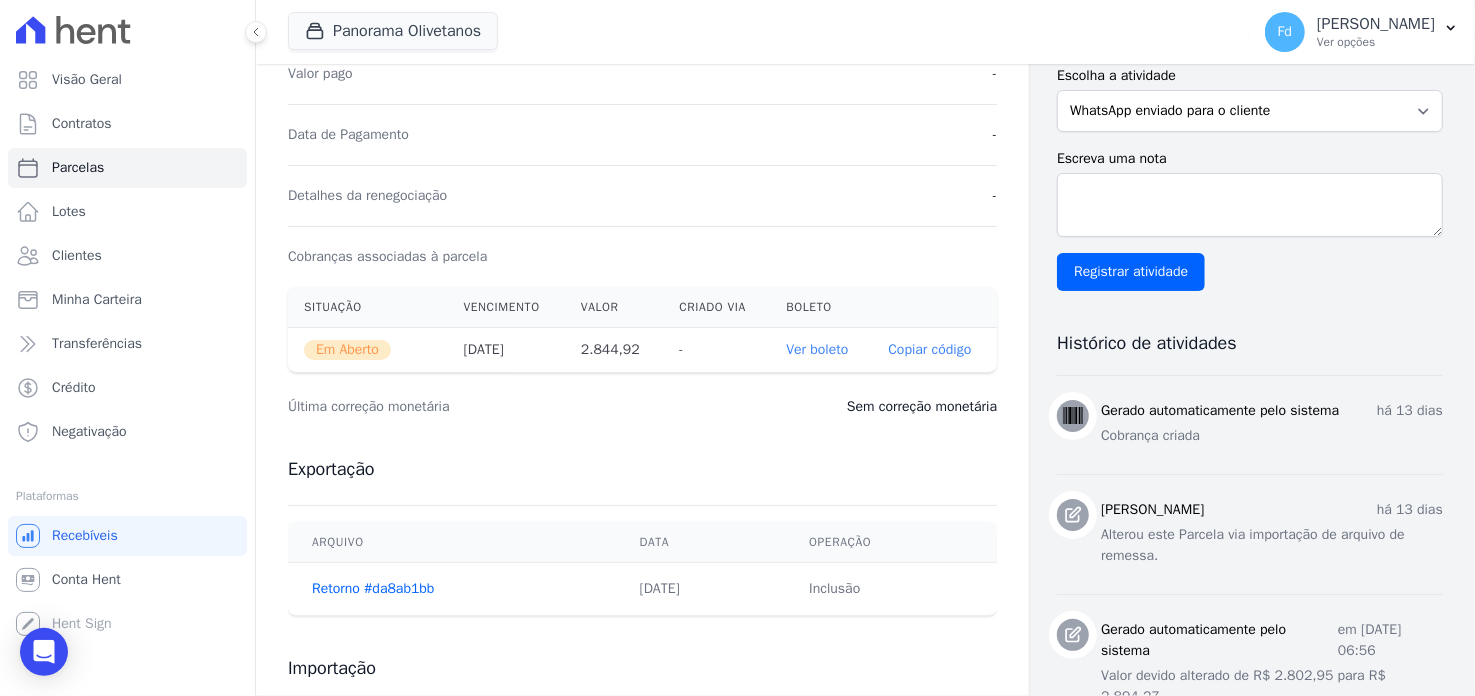 click on "Ver boleto" at bounding box center (817, 349) 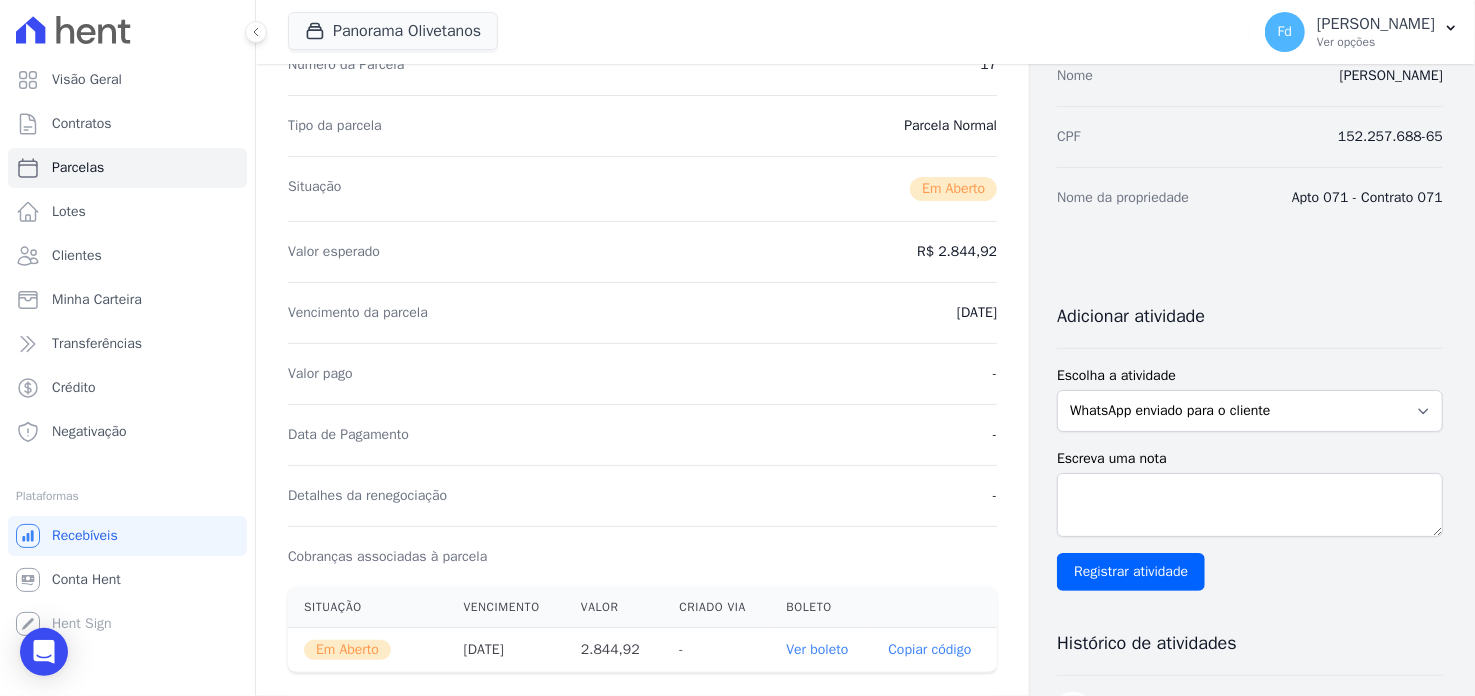 click on "Panorama Olivetanos
SWA Realty
Panorama Olivetanos
Panorama Patriarca
Aplicar
Fd
Fernanda  do Nascimento Fonseca
Ver opções" at bounding box center (865, 32) 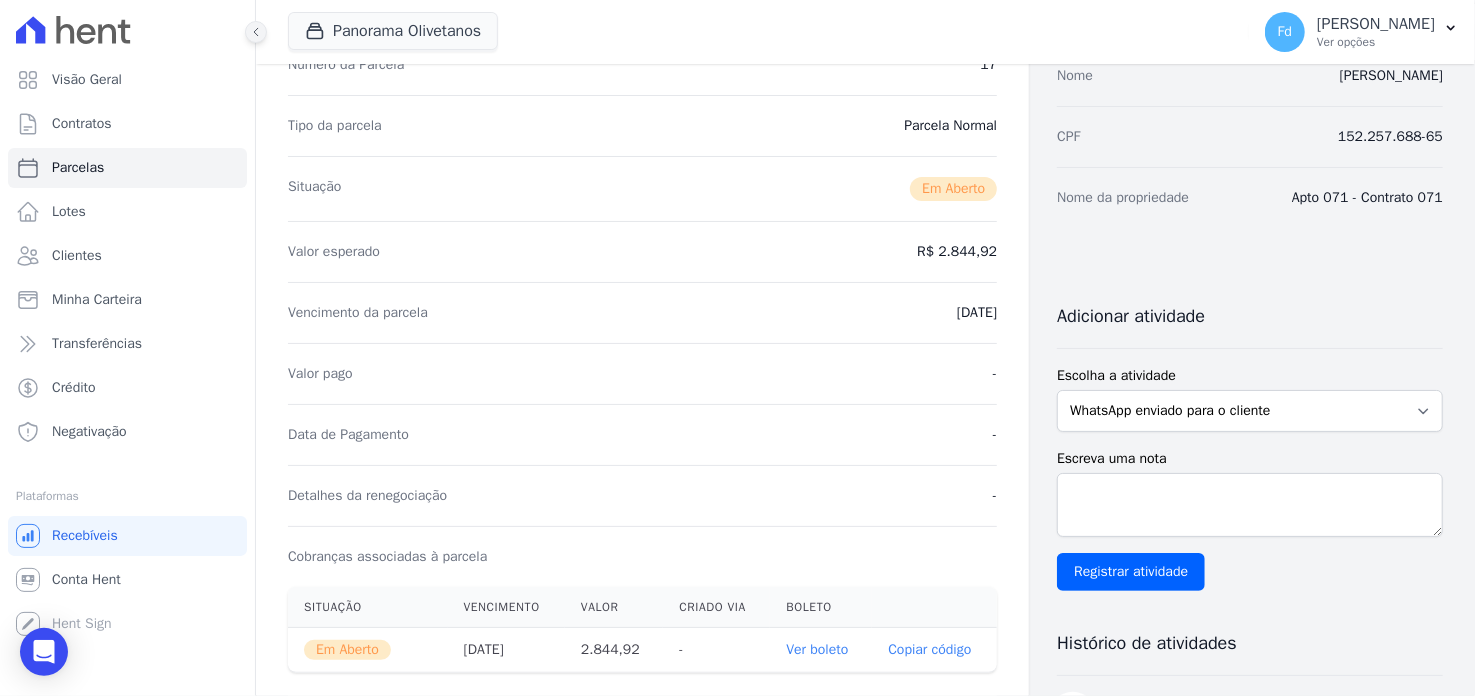 click 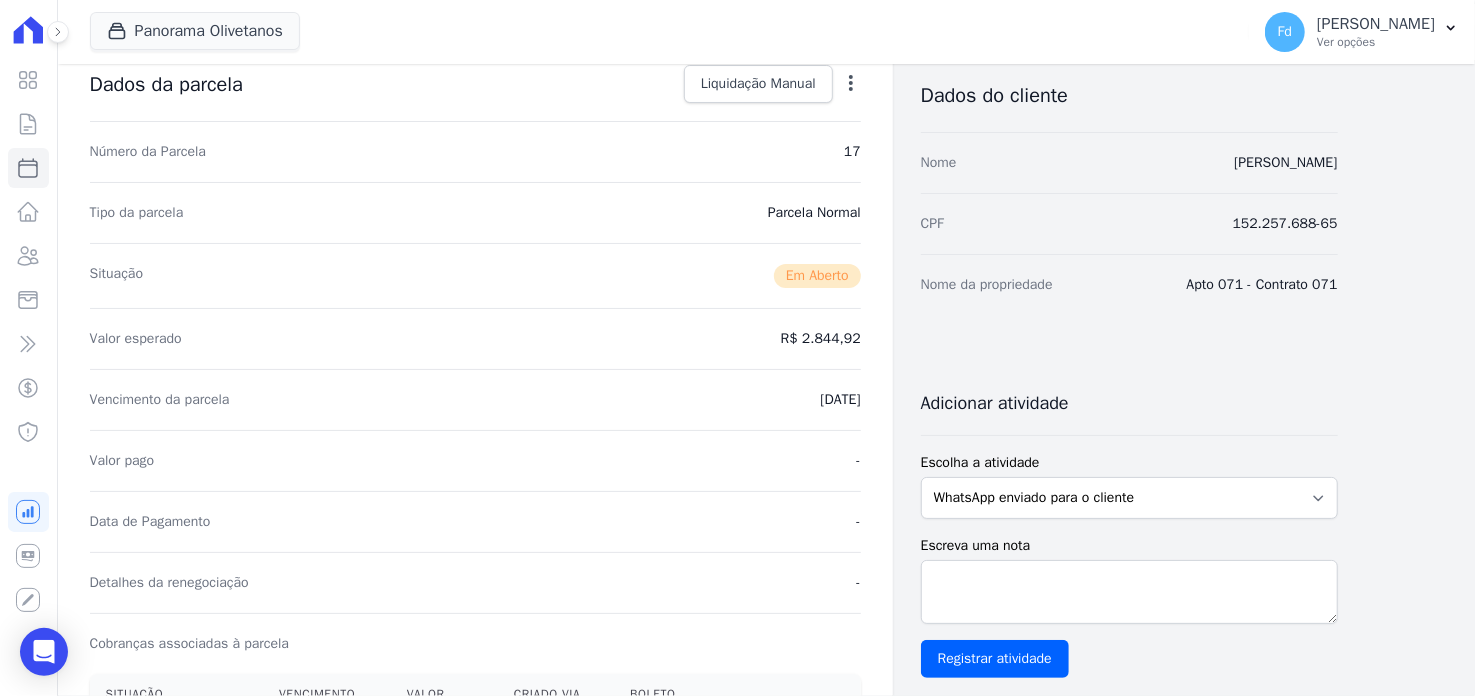 scroll, scrollTop: 0, scrollLeft: 0, axis: both 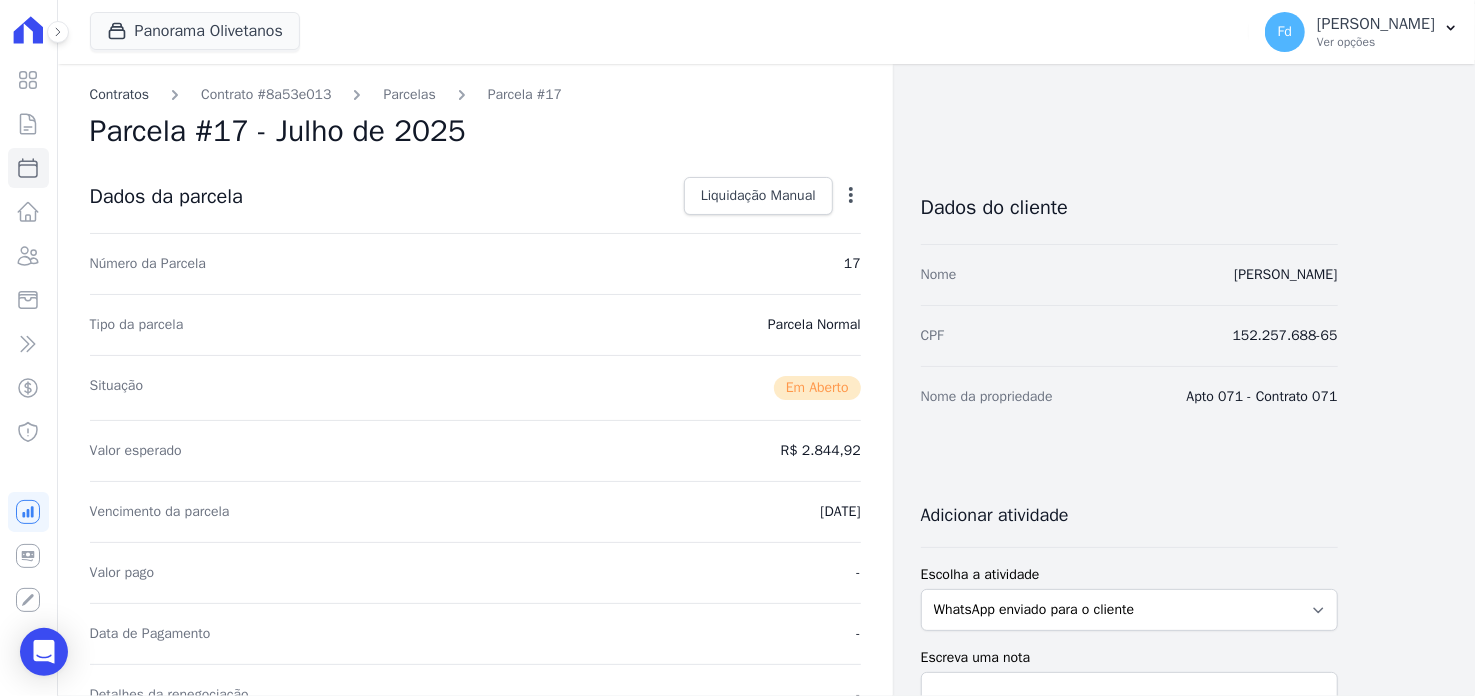 click on "Contratos" at bounding box center [120, 94] 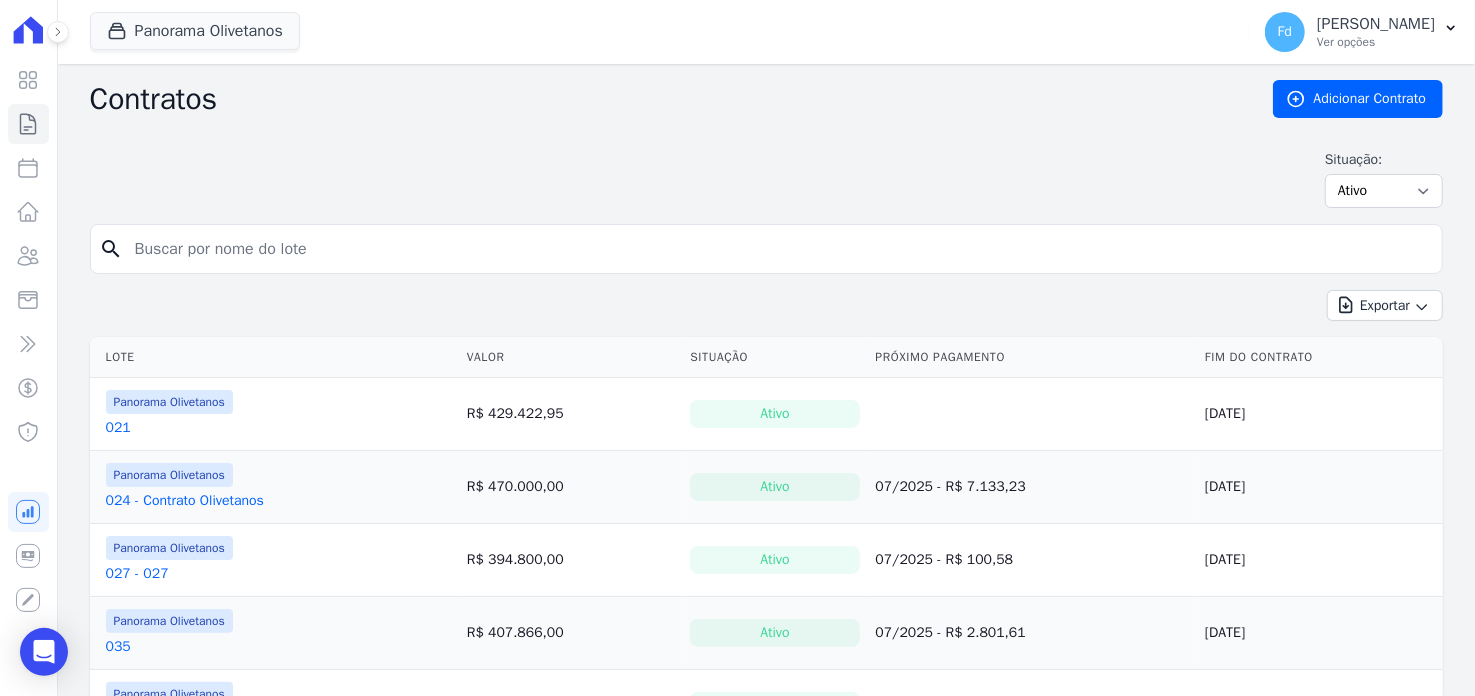 drag, startPoint x: 300, startPoint y: 199, endPoint x: 379, endPoint y: 257, distance: 98.005104 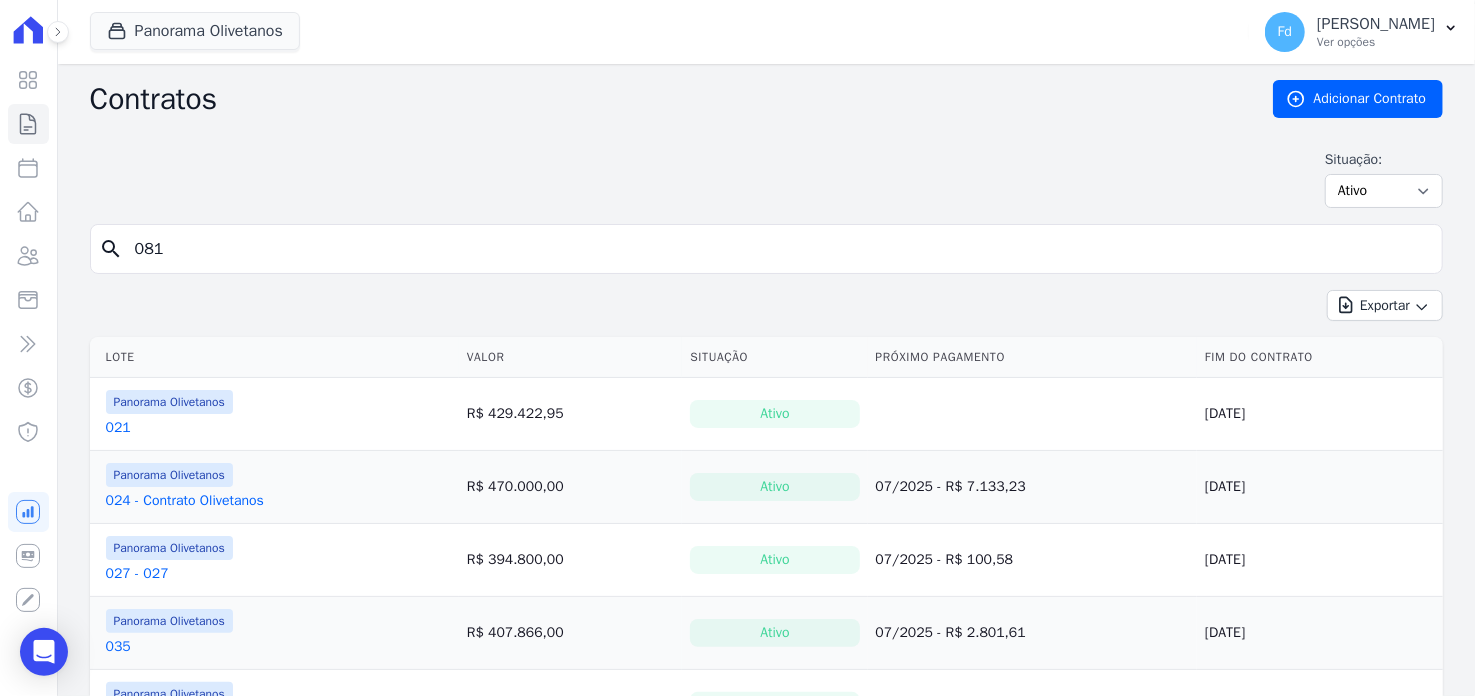 type on "081" 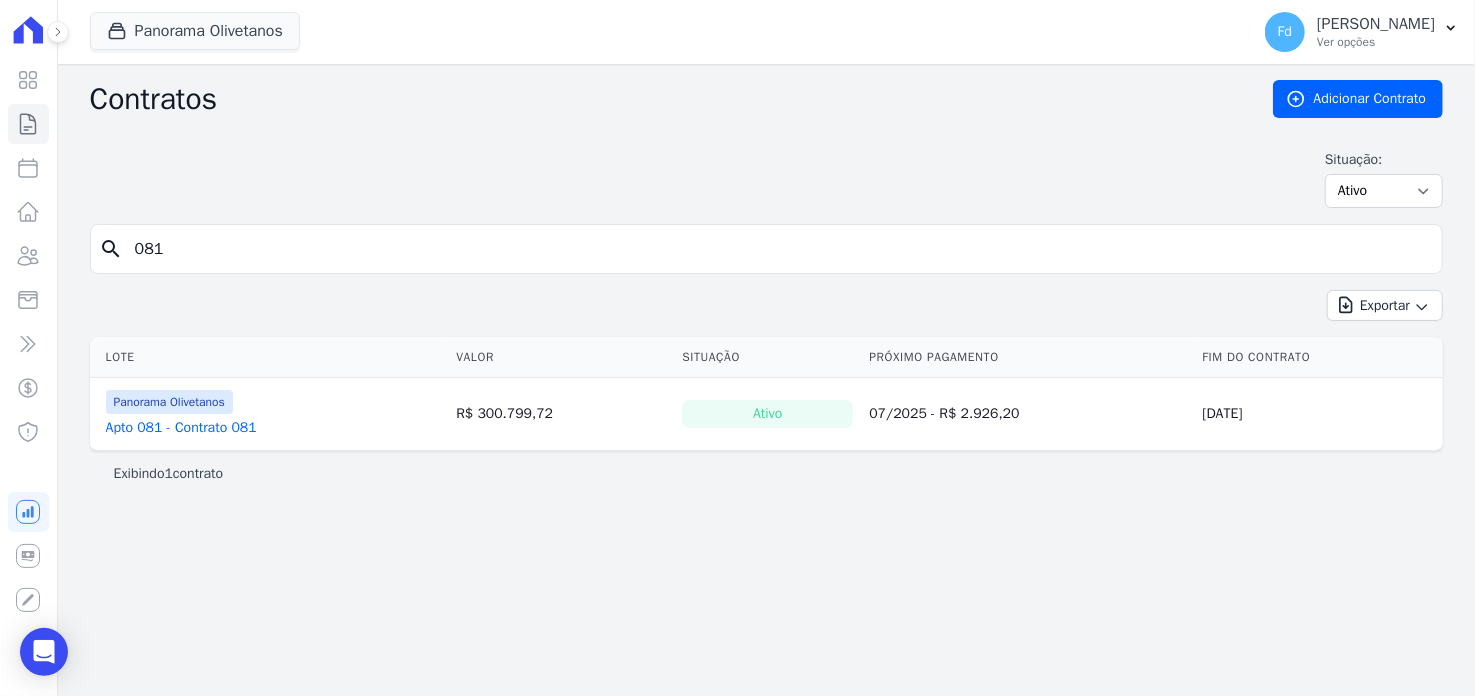click on "Panorama Olivetanos" at bounding box center [169, 402] 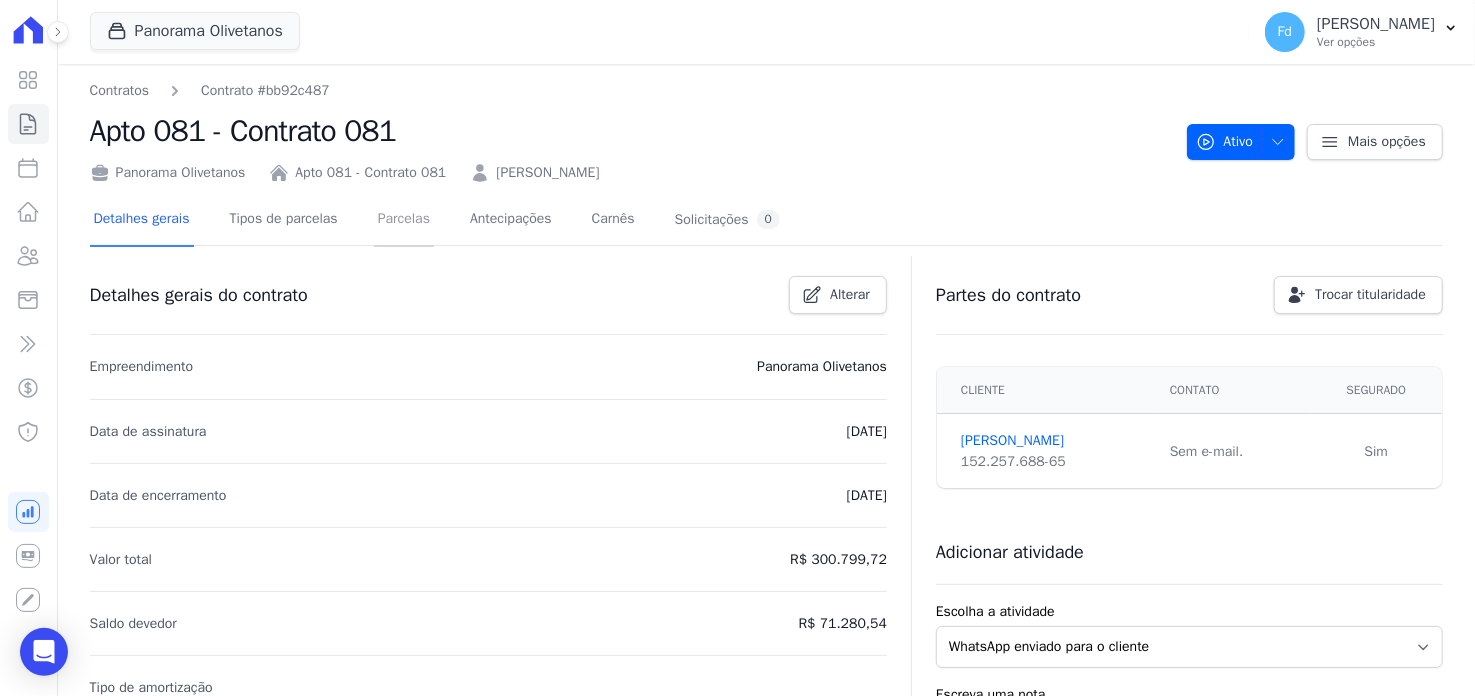 click on "Parcelas" at bounding box center [404, 220] 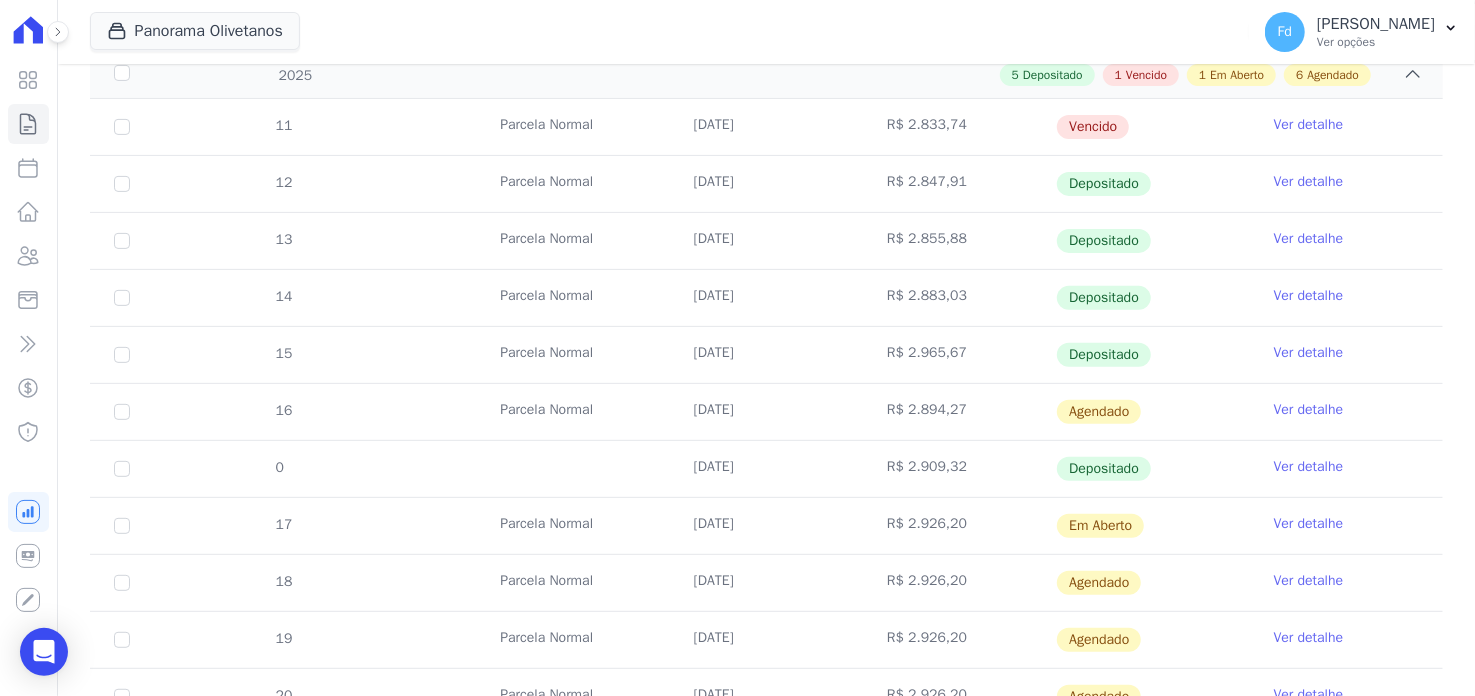 scroll, scrollTop: 400, scrollLeft: 0, axis: vertical 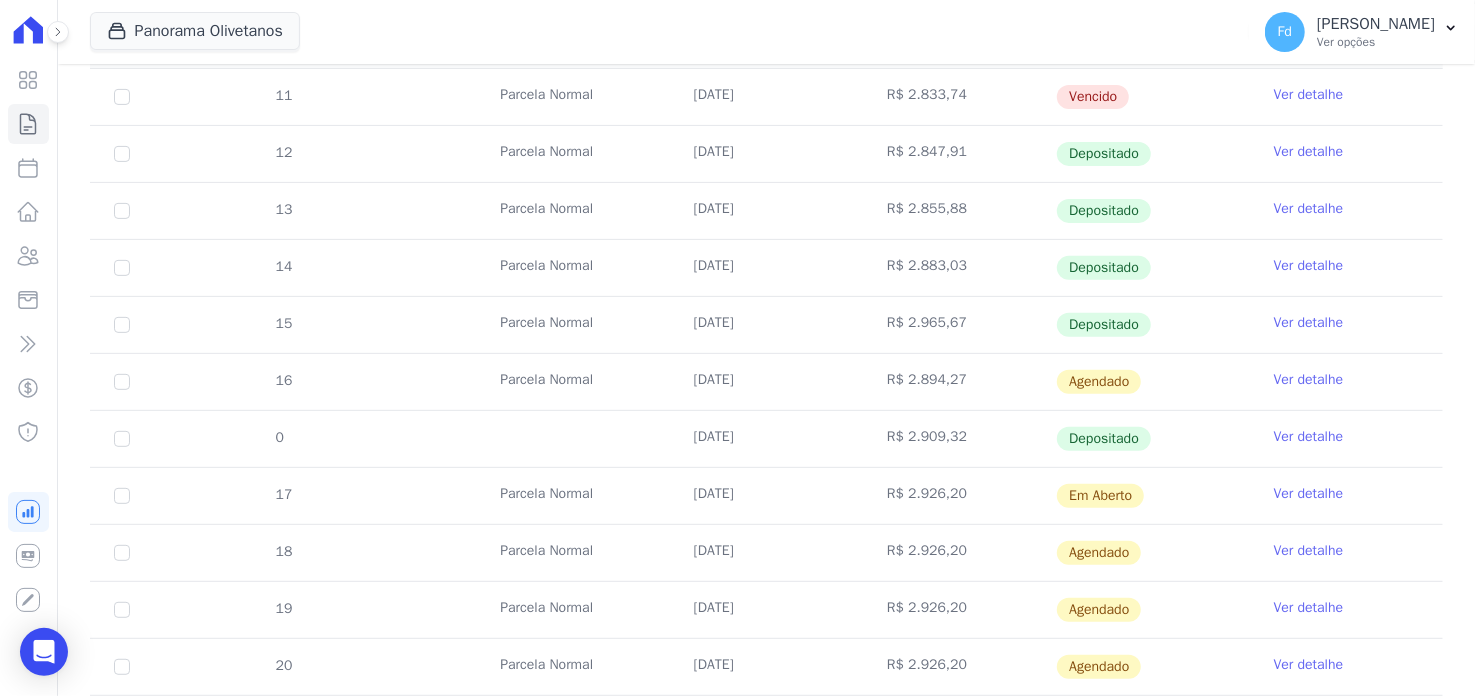 click on "Ver detalhe" at bounding box center [1309, 494] 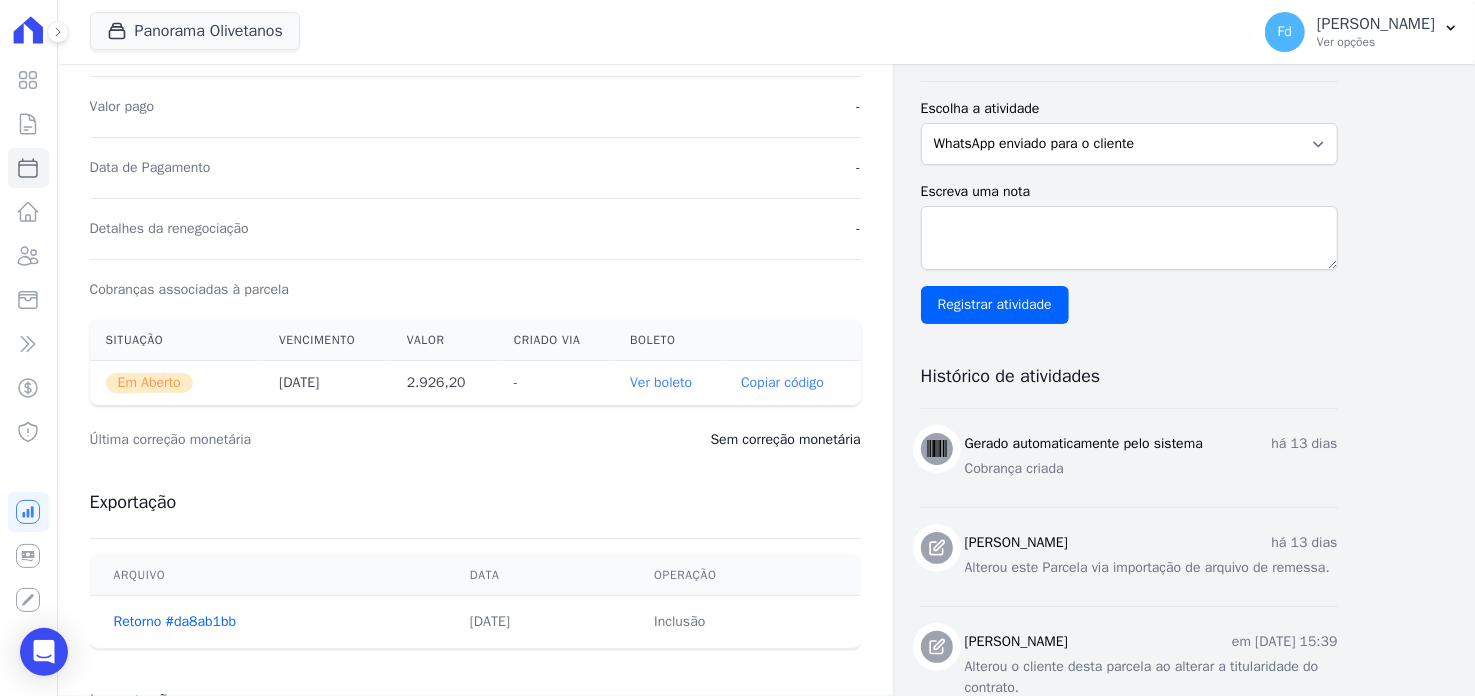 scroll, scrollTop: 499, scrollLeft: 0, axis: vertical 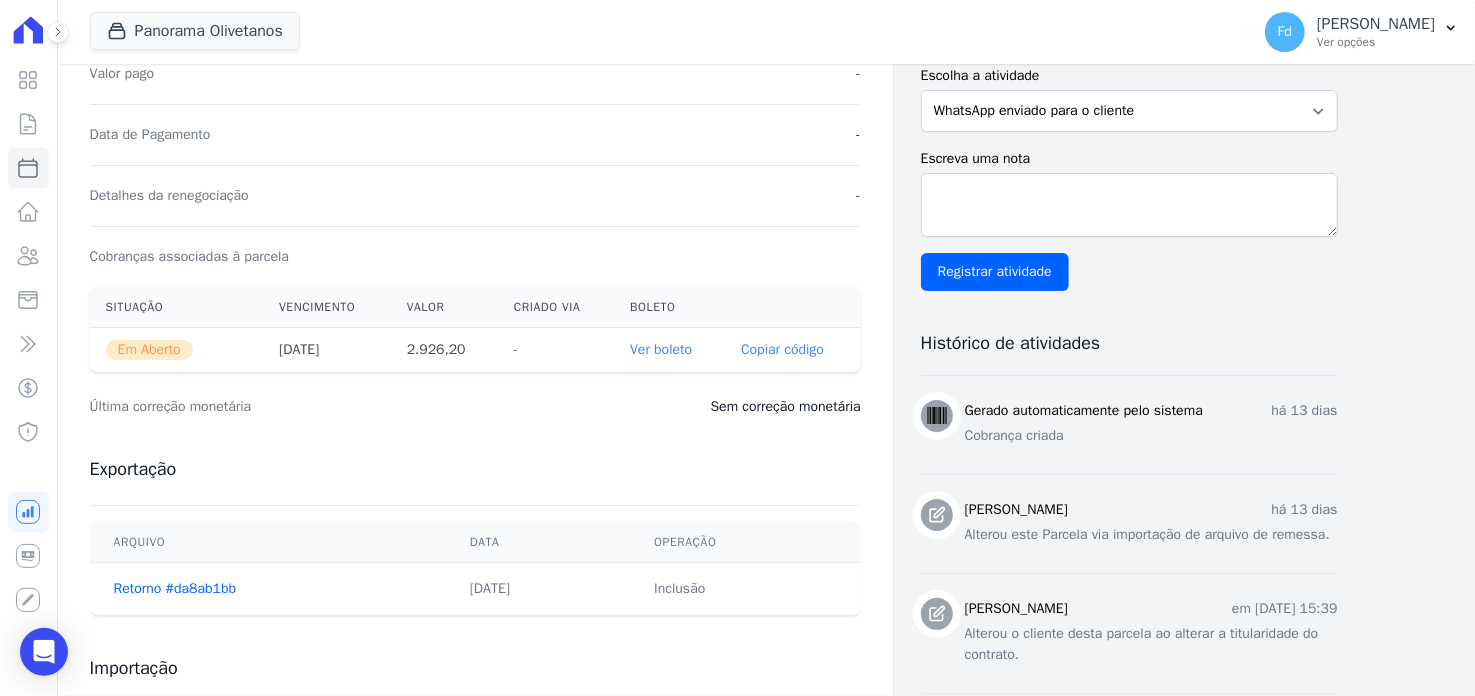 drag, startPoint x: 676, startPoint y: 368, endPoint x: 676, endPoint y: 345, distance: 23 